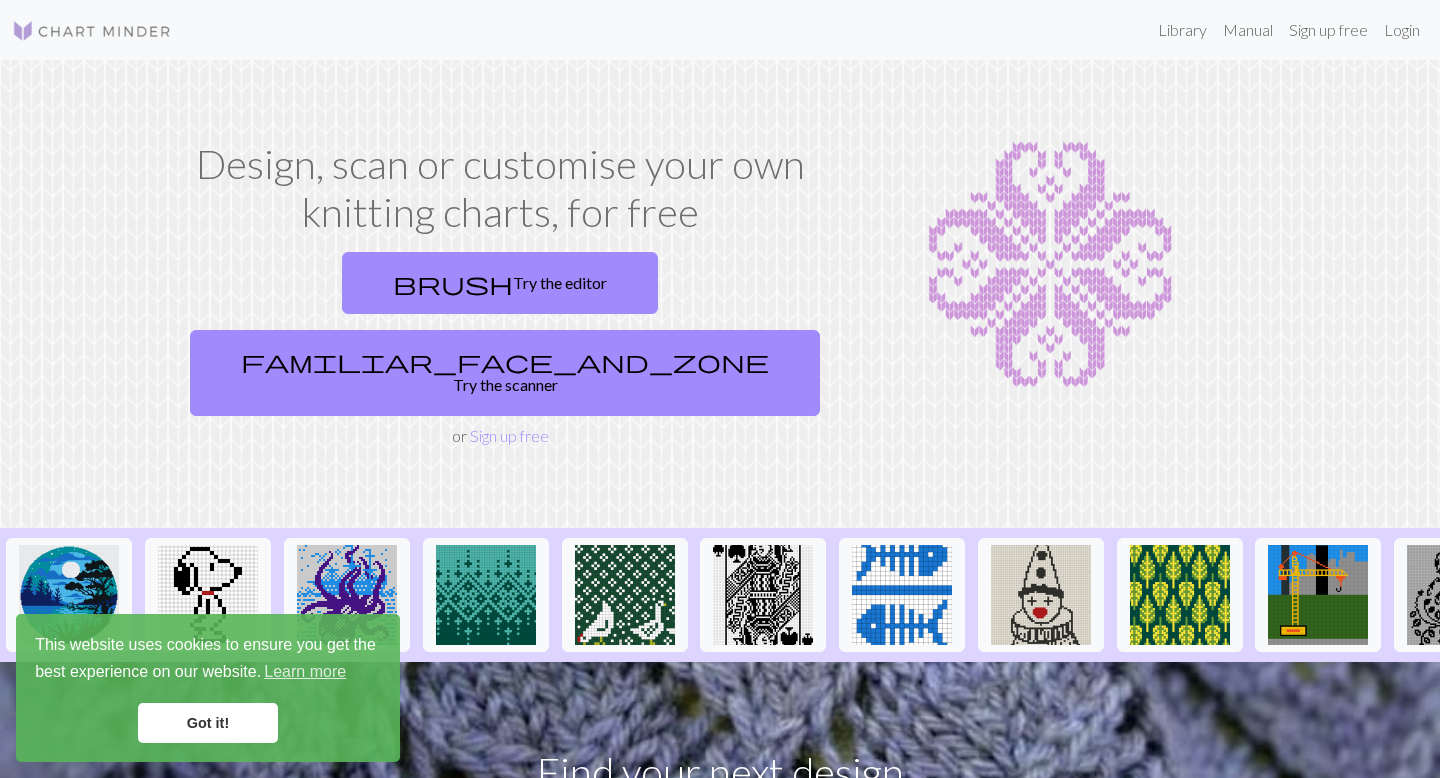 scroll, scrollTop: 0, scrollLeft: 0, axis: both 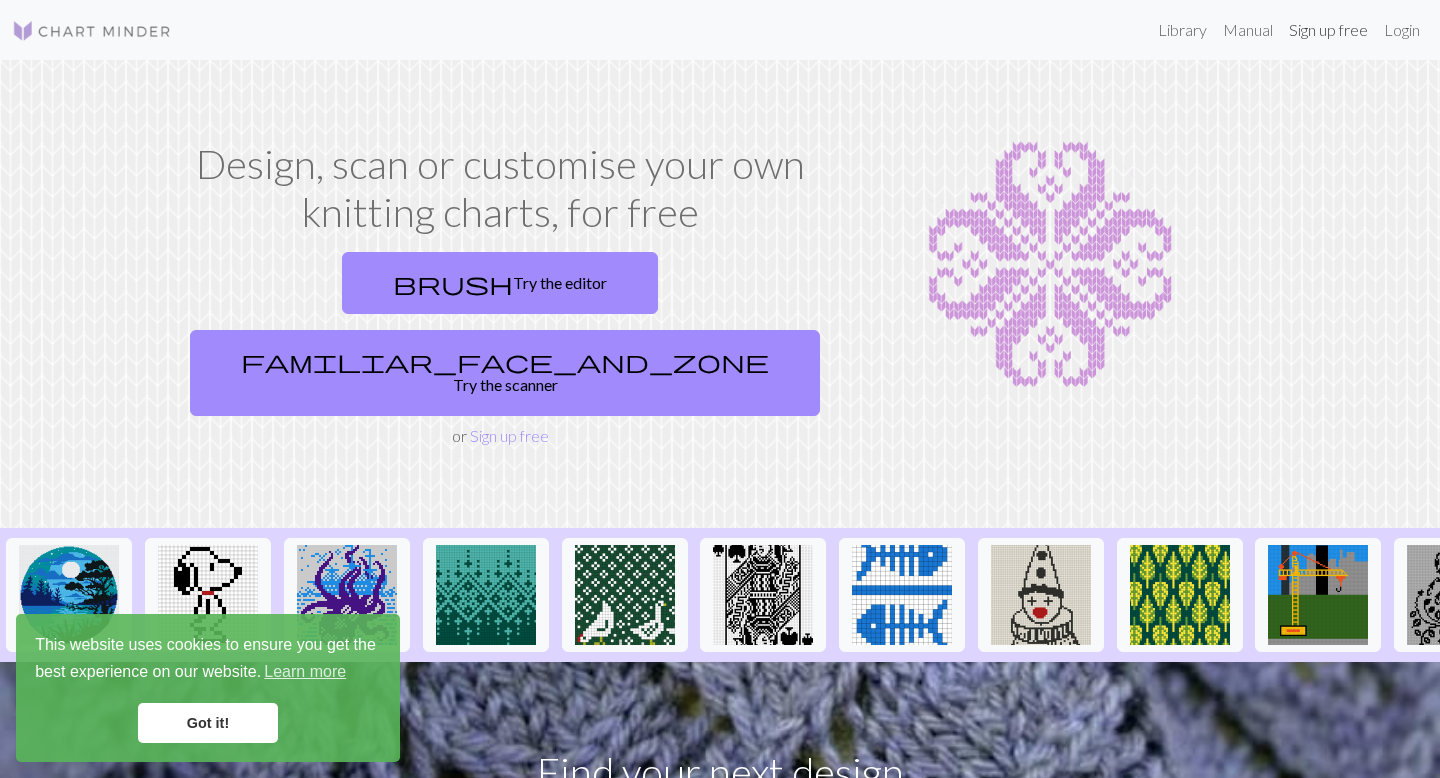 click on "Sign up free" at bounding box center (1328, 30) 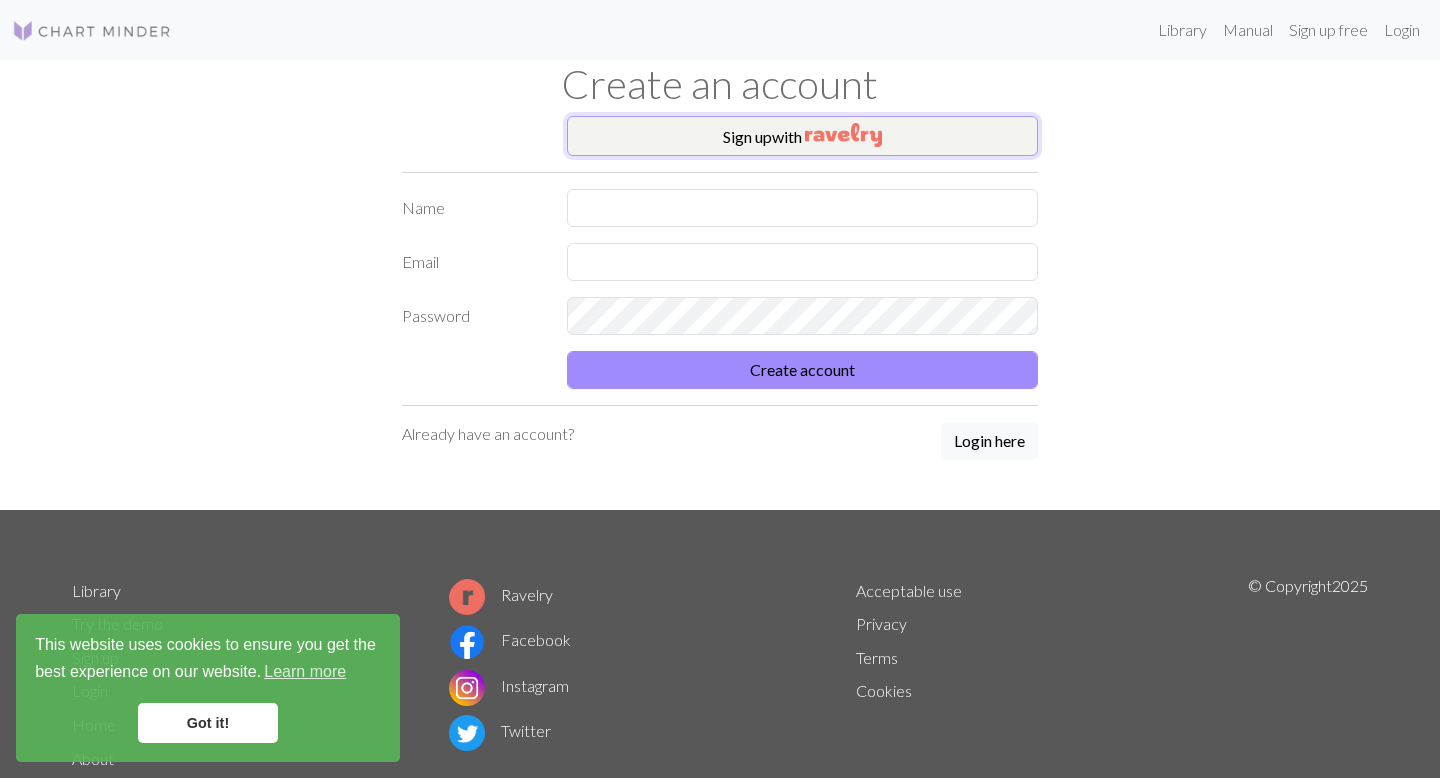 click on "Sign up  with" at bounding box center [802, 136] 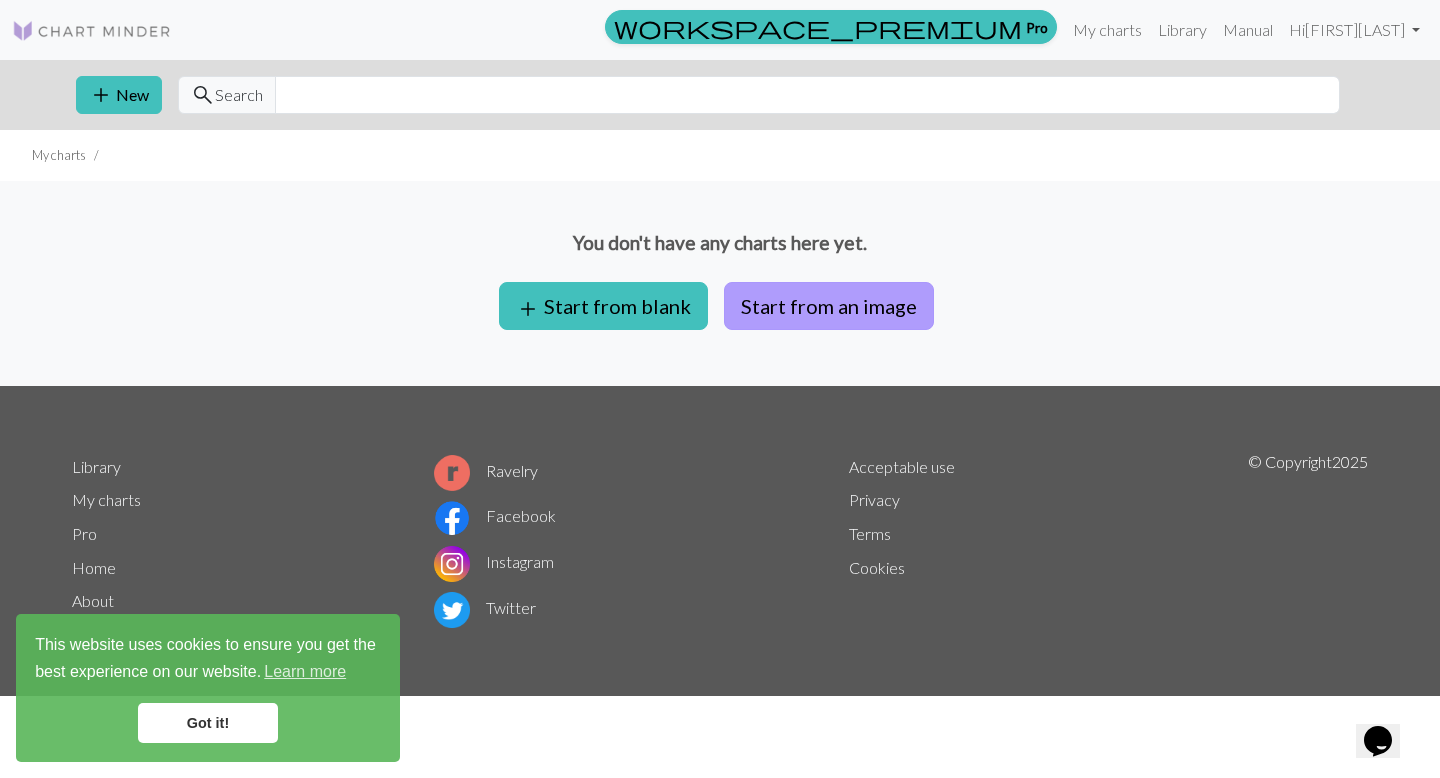 click on "Start from an image" at bounding box center [829, 306] 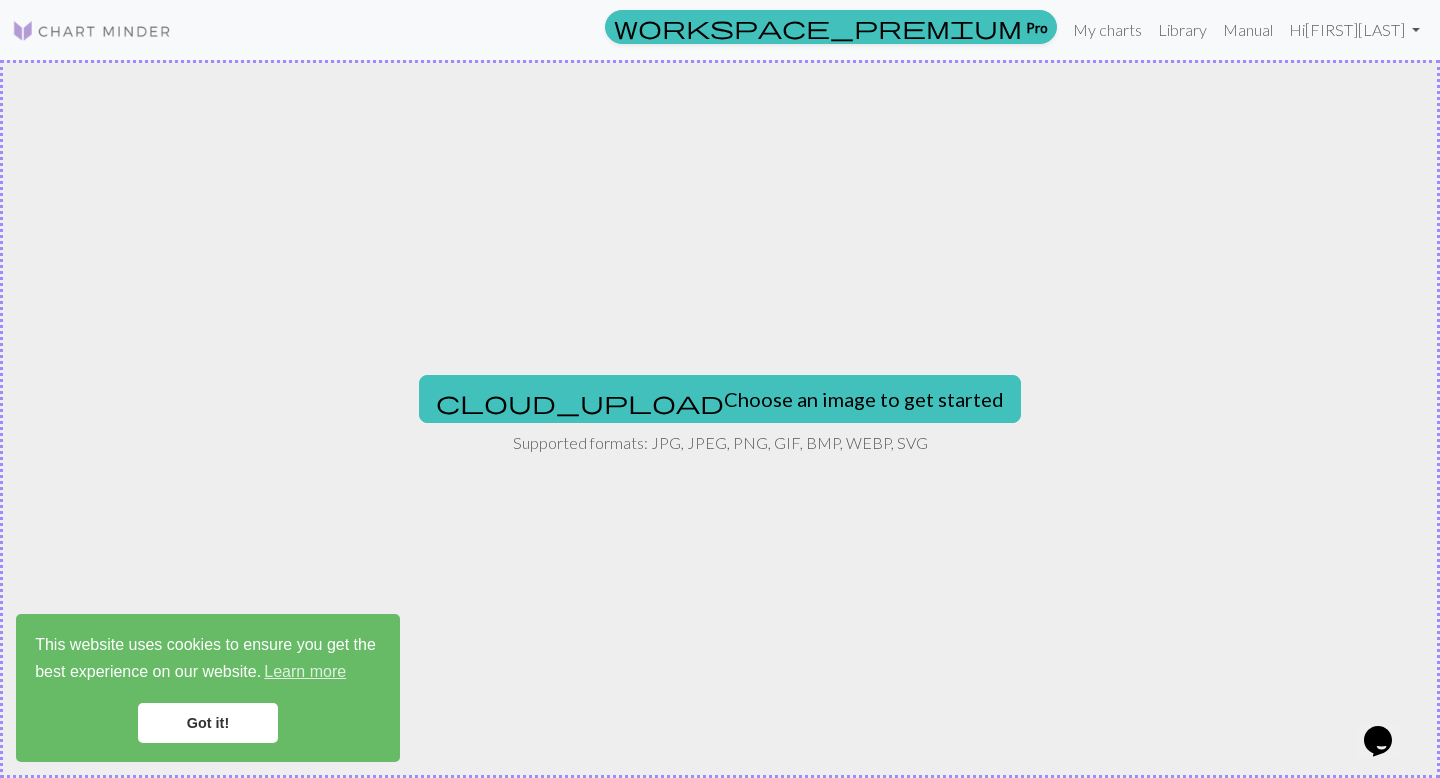 click on "Got it!" at bounding box center (208, 723) 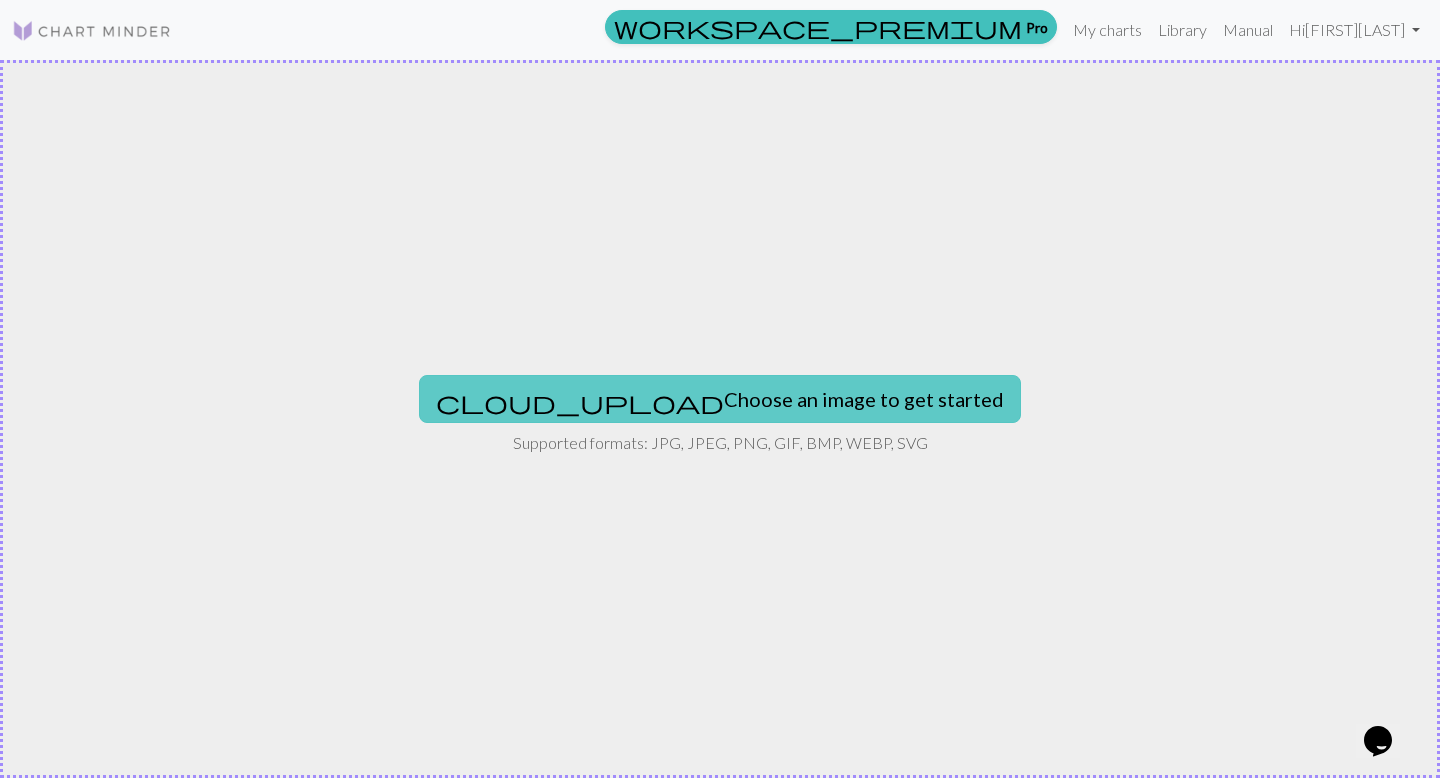 click on "cloud_upload  Choose an image to get started" at bounding box center (720, 399) 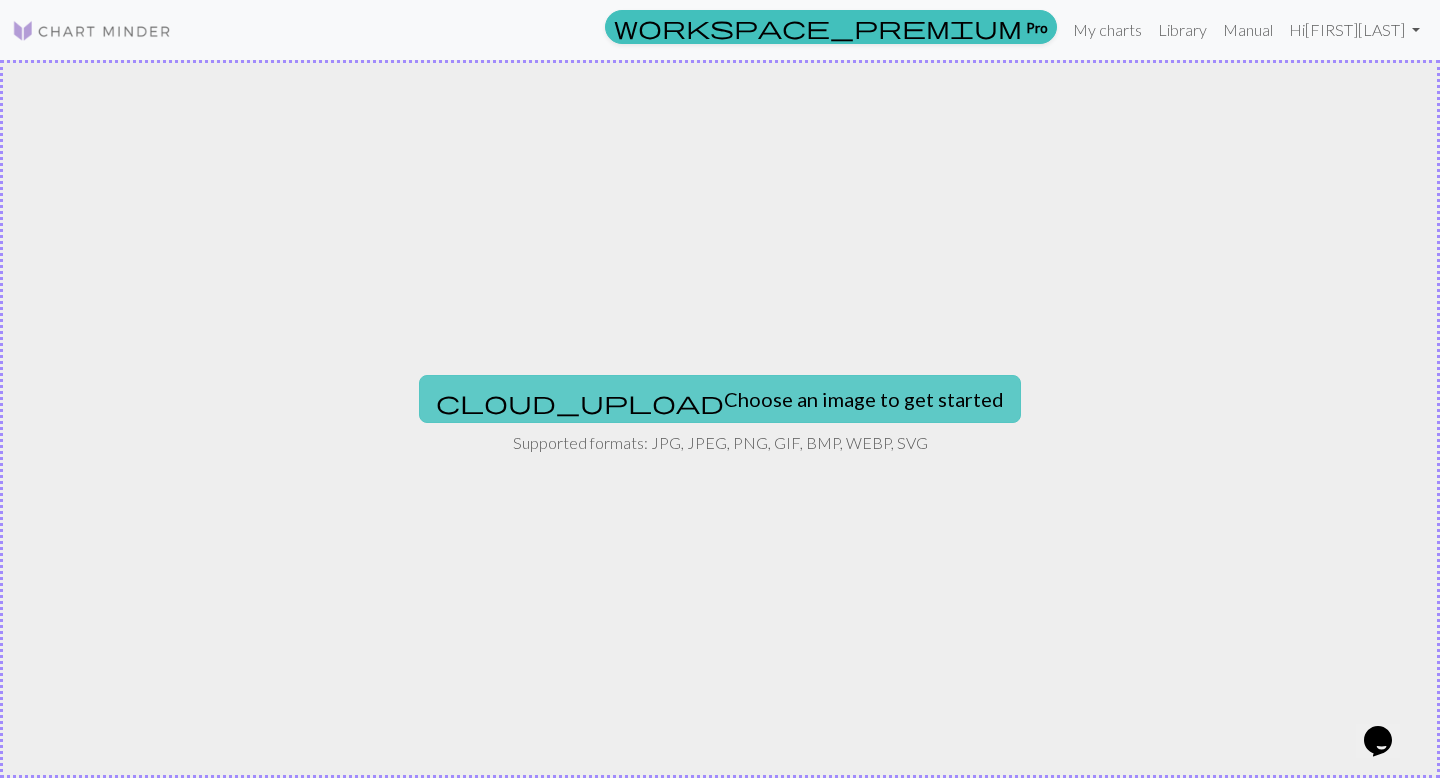 type on "C:\fakepath\[FILENAME].jpg" 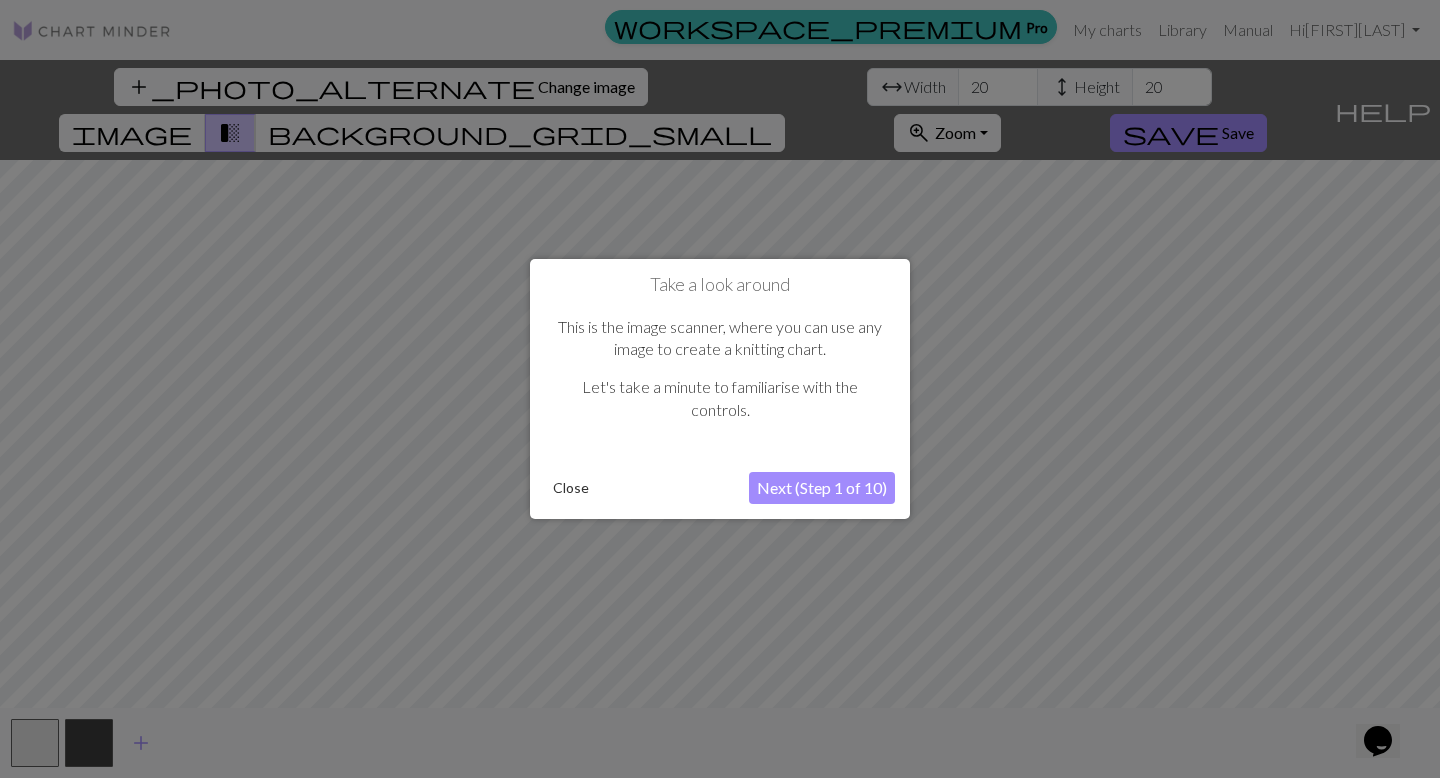 click on "Next (Step 1 of 10)" at bounding box center [822, 488] 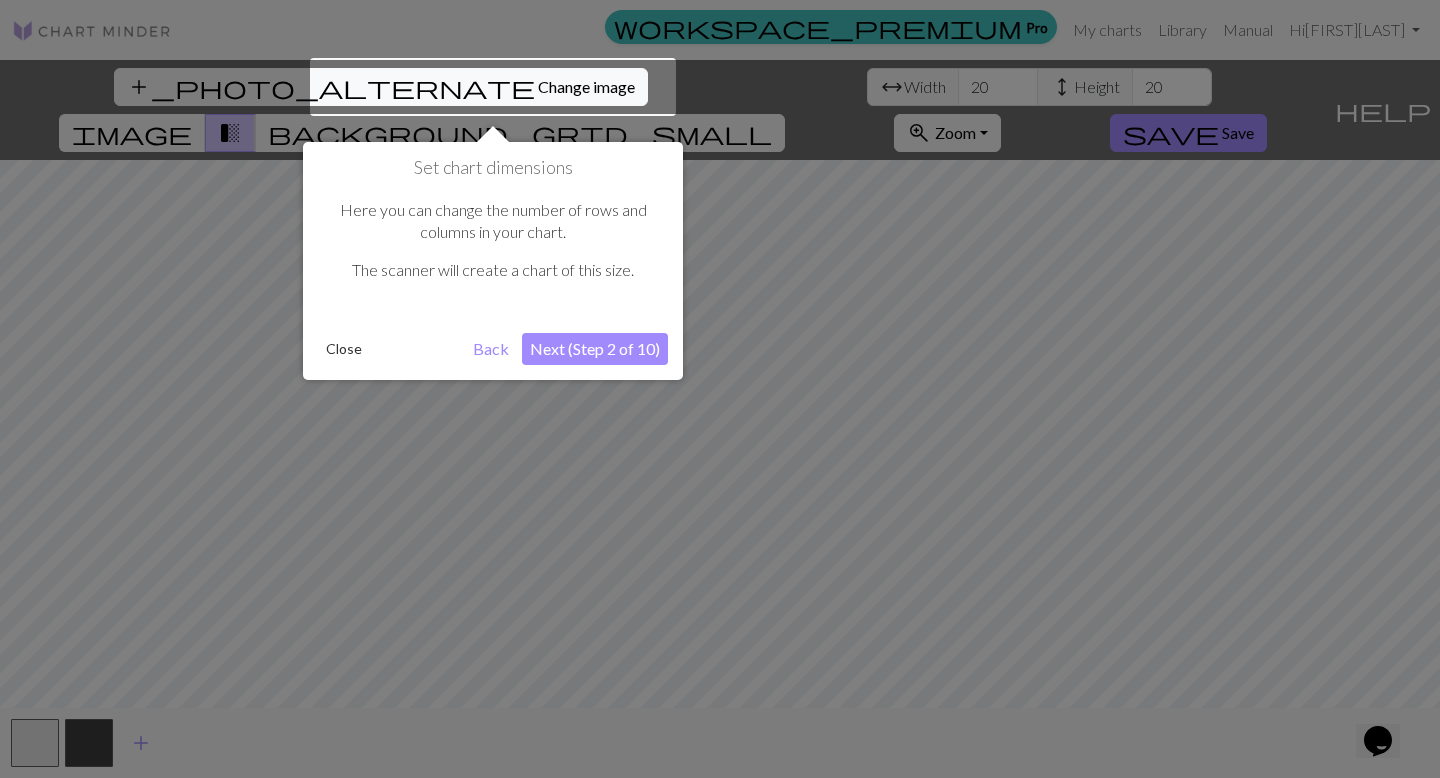 click on "Next (Step 2 of 10)" at bounding box center [595, 349] 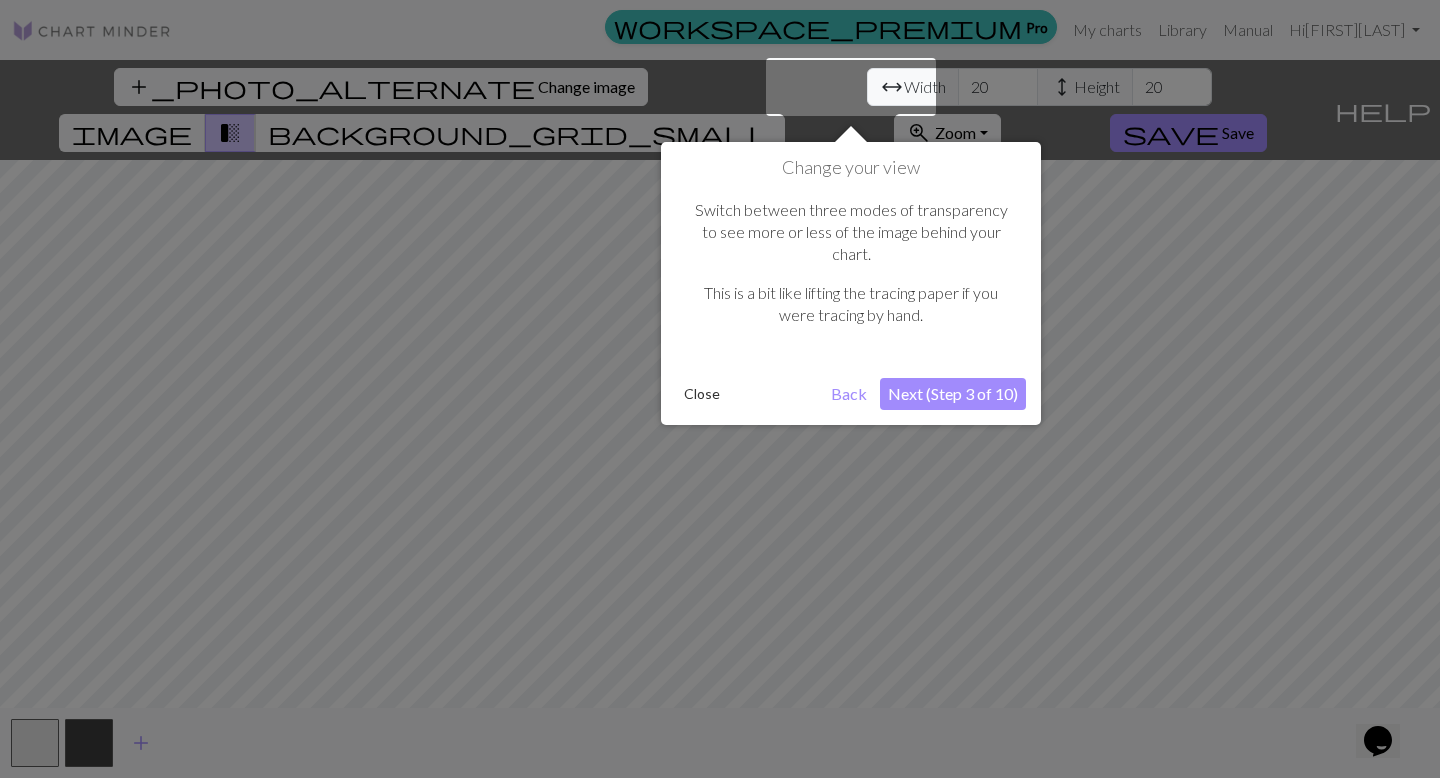 click on "Next (Step 3 of 10)" at bounding box center [953, 394] 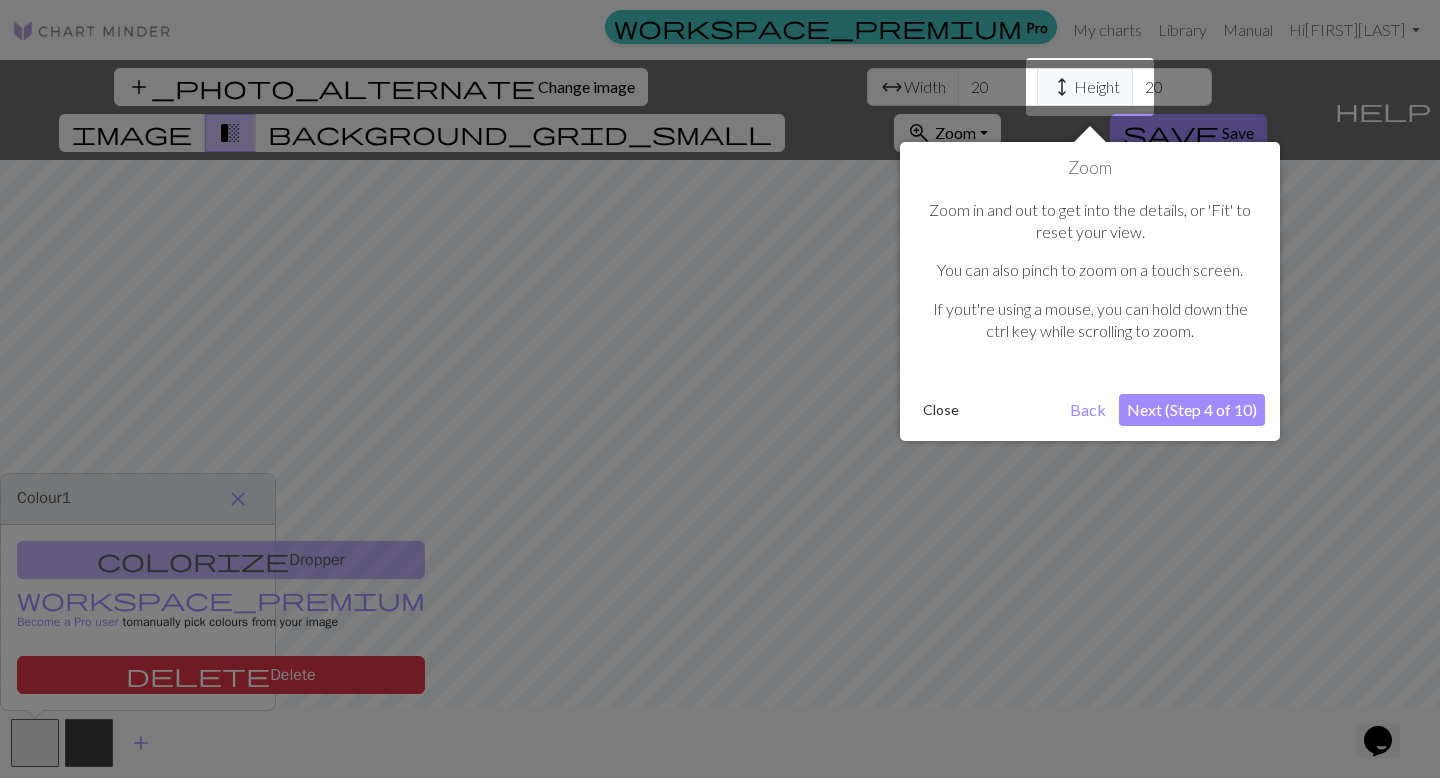 click on "Next (Step 4 of 10)" at bounding box center [1192, 410] 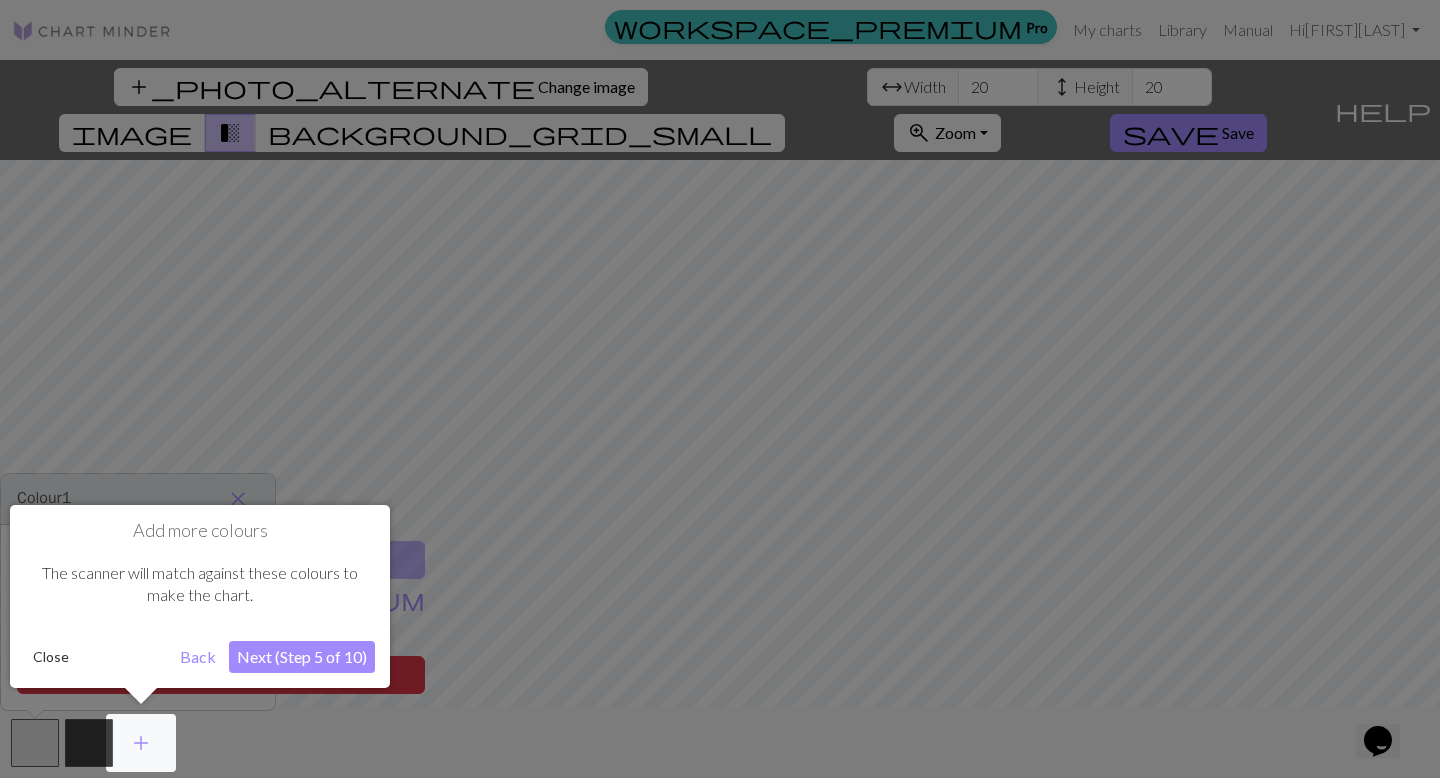 click on "Next (Step 5 of 10)" at bounding box center (302, 657) 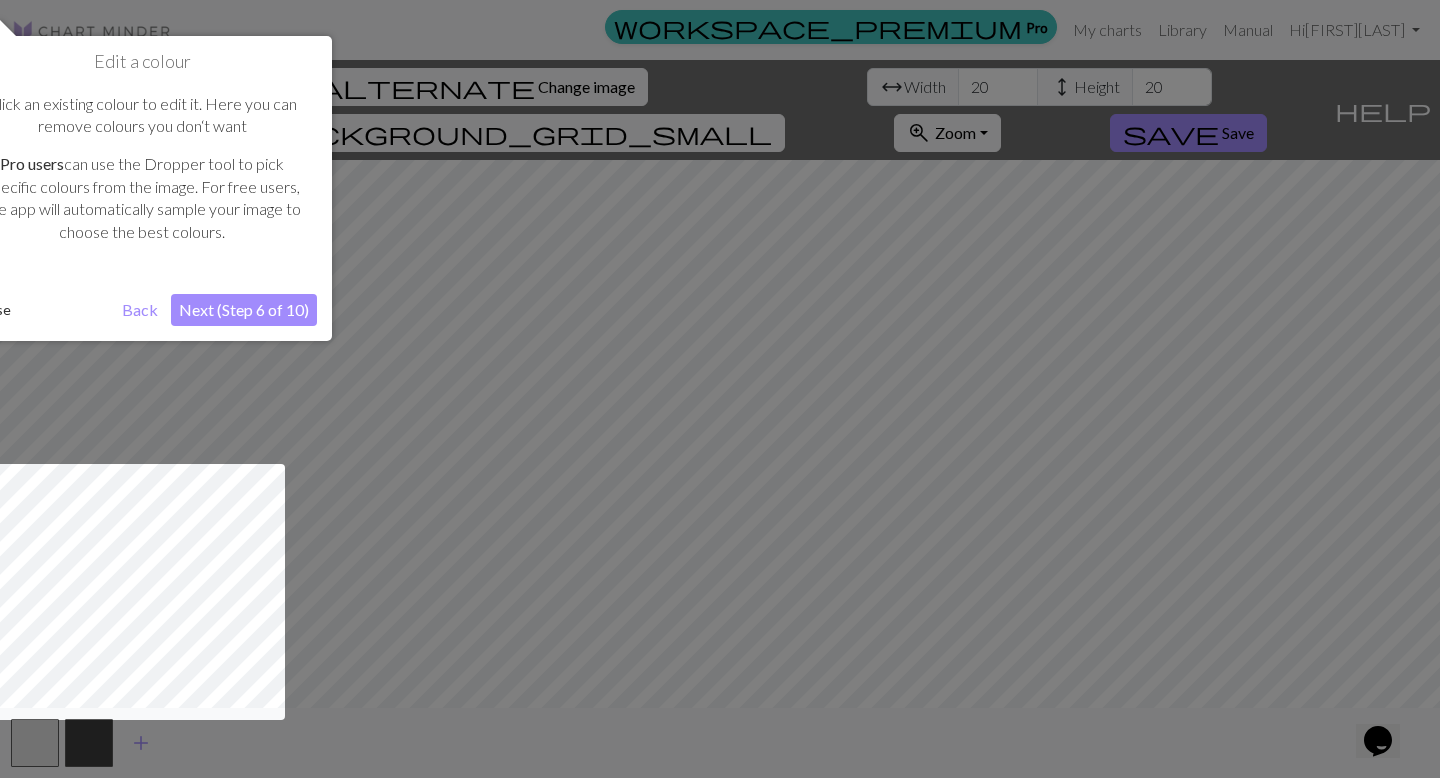 click on "Next (Step 6 of 10)" at bounding box center (244, 310) 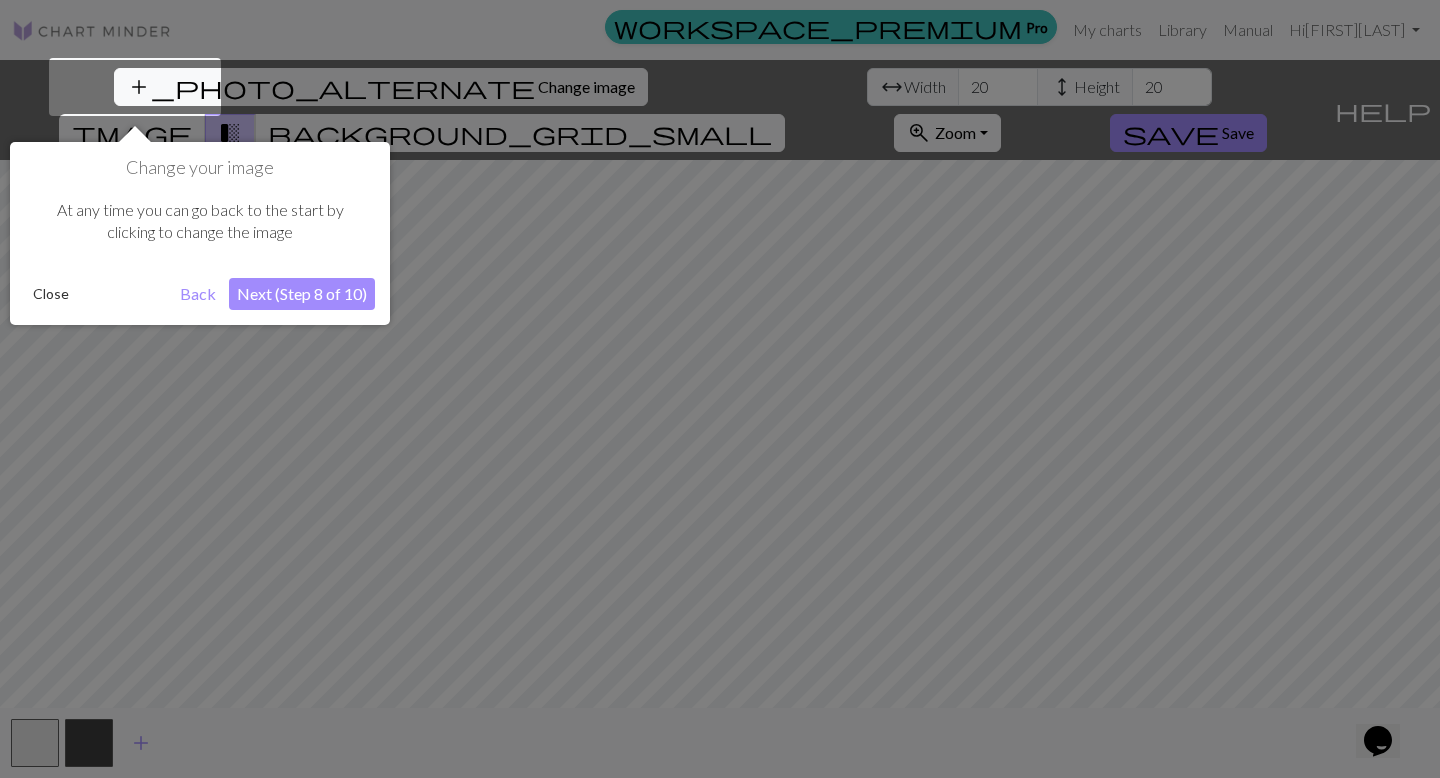 click on "Next (Step 8 of 10)" at bounding box center (302, 294) 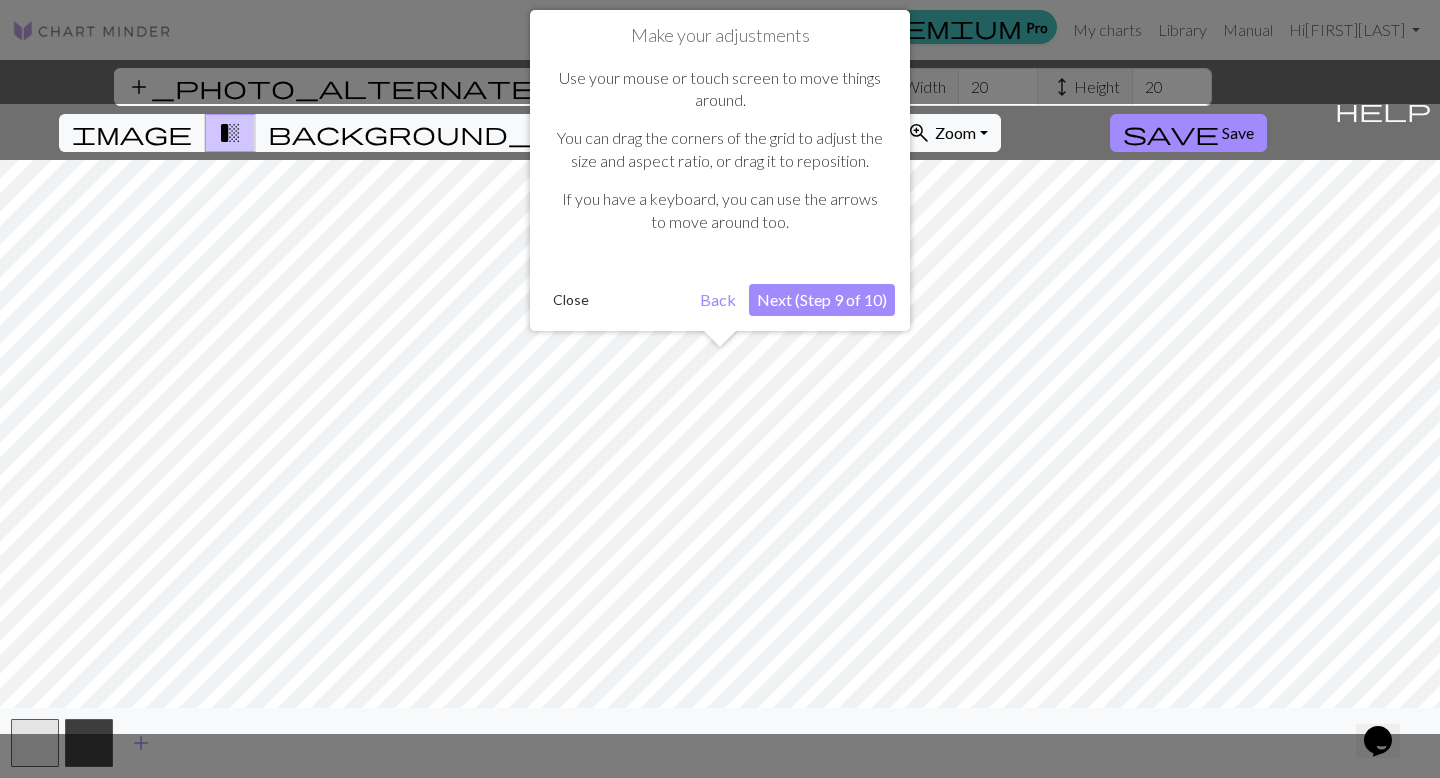 click on "Next (Step 9 of 10)" at bounding box center [822, 300] 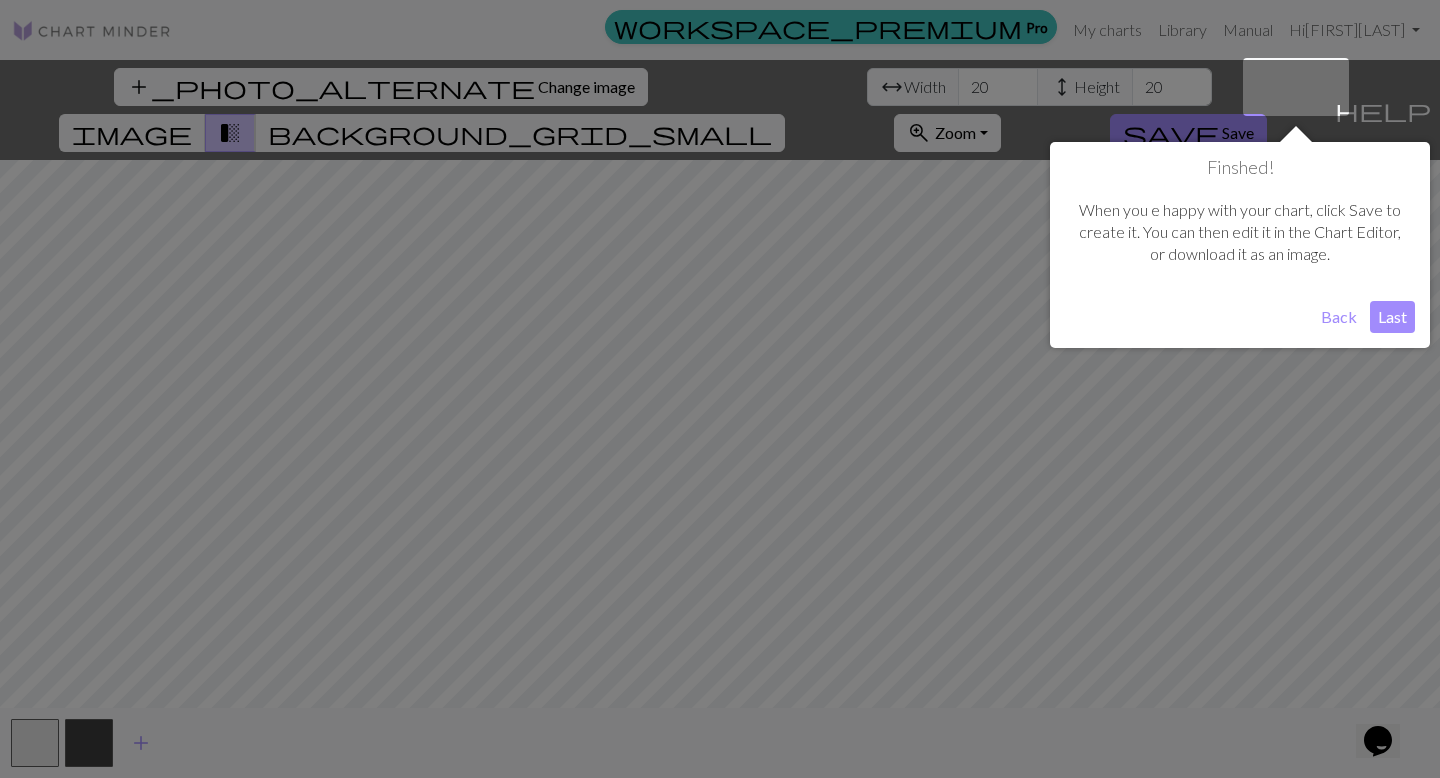 click on "Last" at bounding box center (1392, 317) 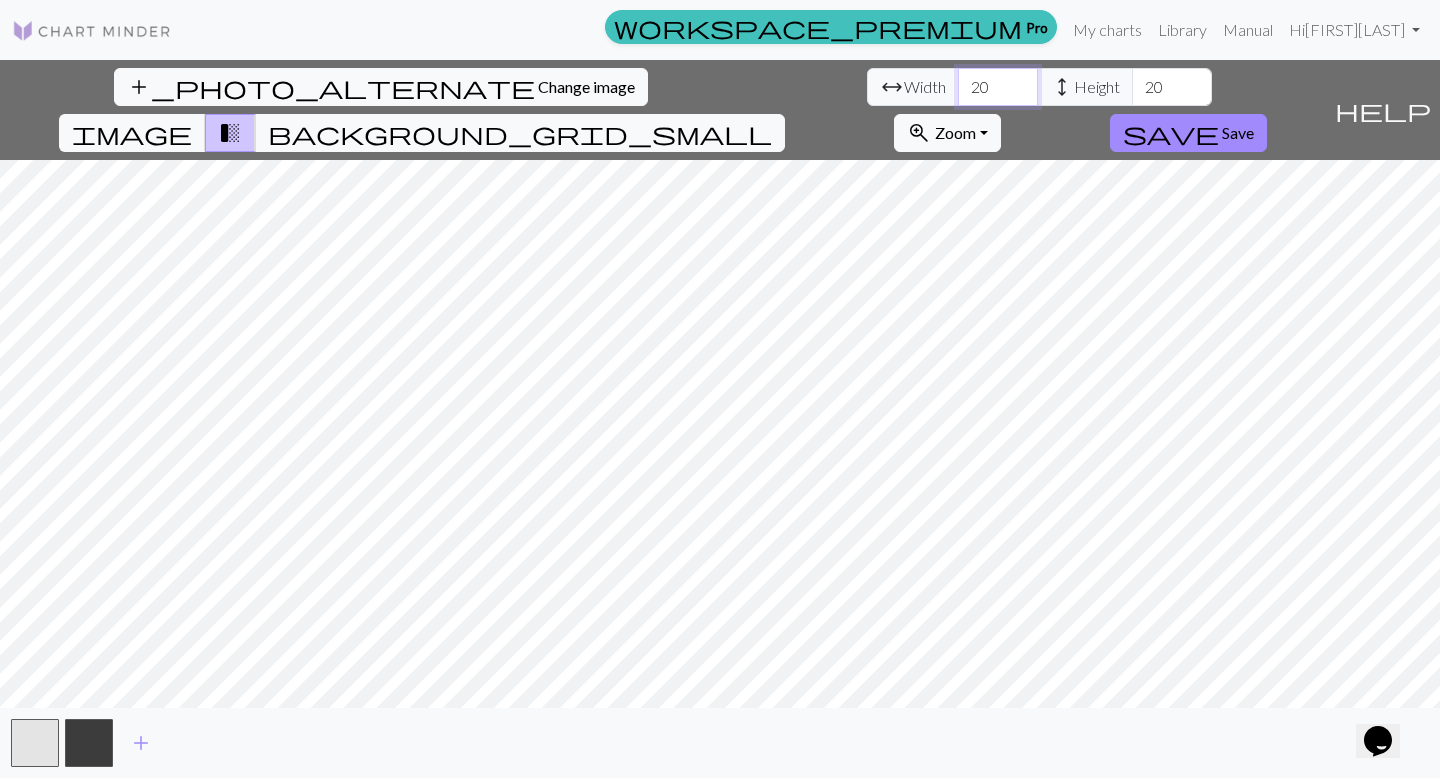 drag, startPoint x: 450, startPoint y: 85, endPoint x: 416, endPoint y: 83, distance: 34.058773 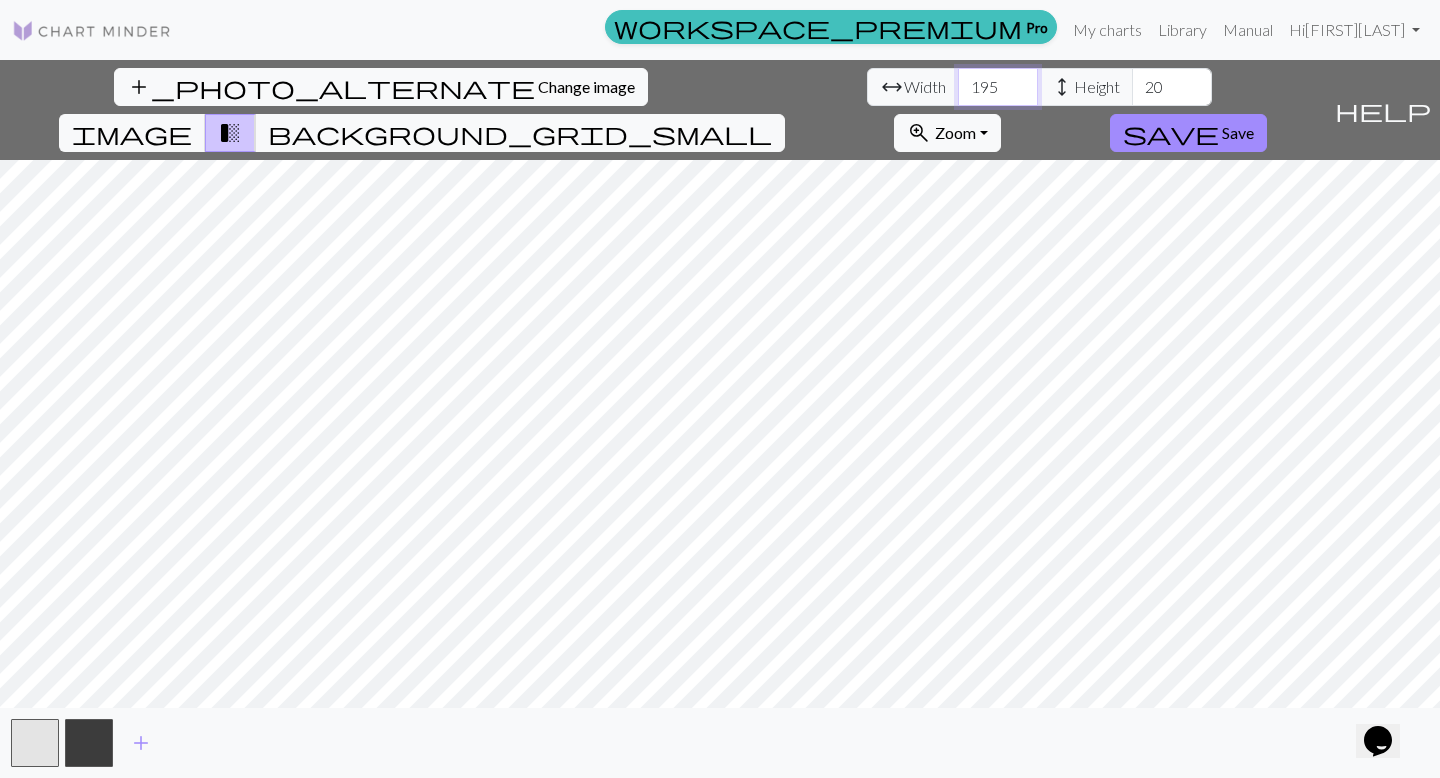type on "195" 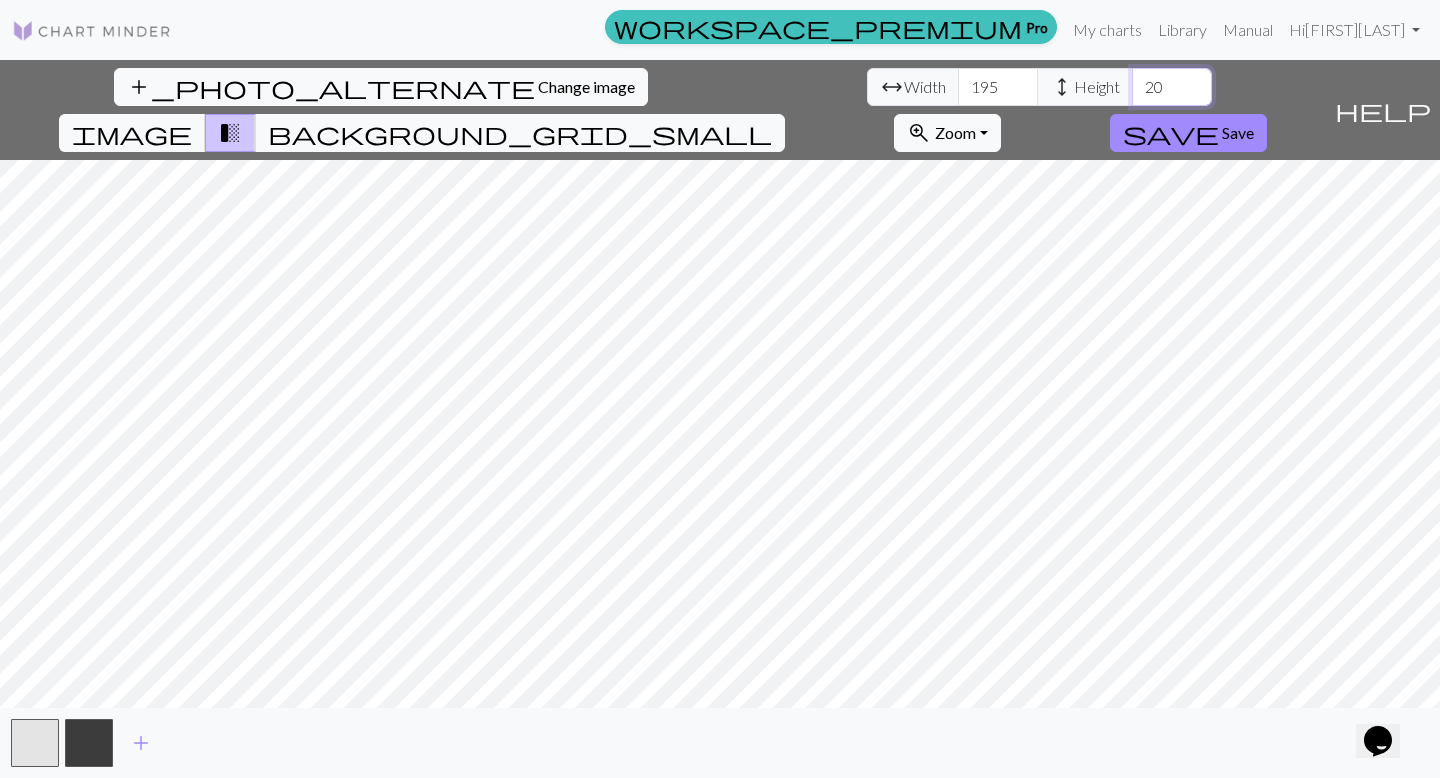 drag, startPoint x: 623, startPoint y: 83, endPoint x: 587, endPoint y: 83, distance: 36 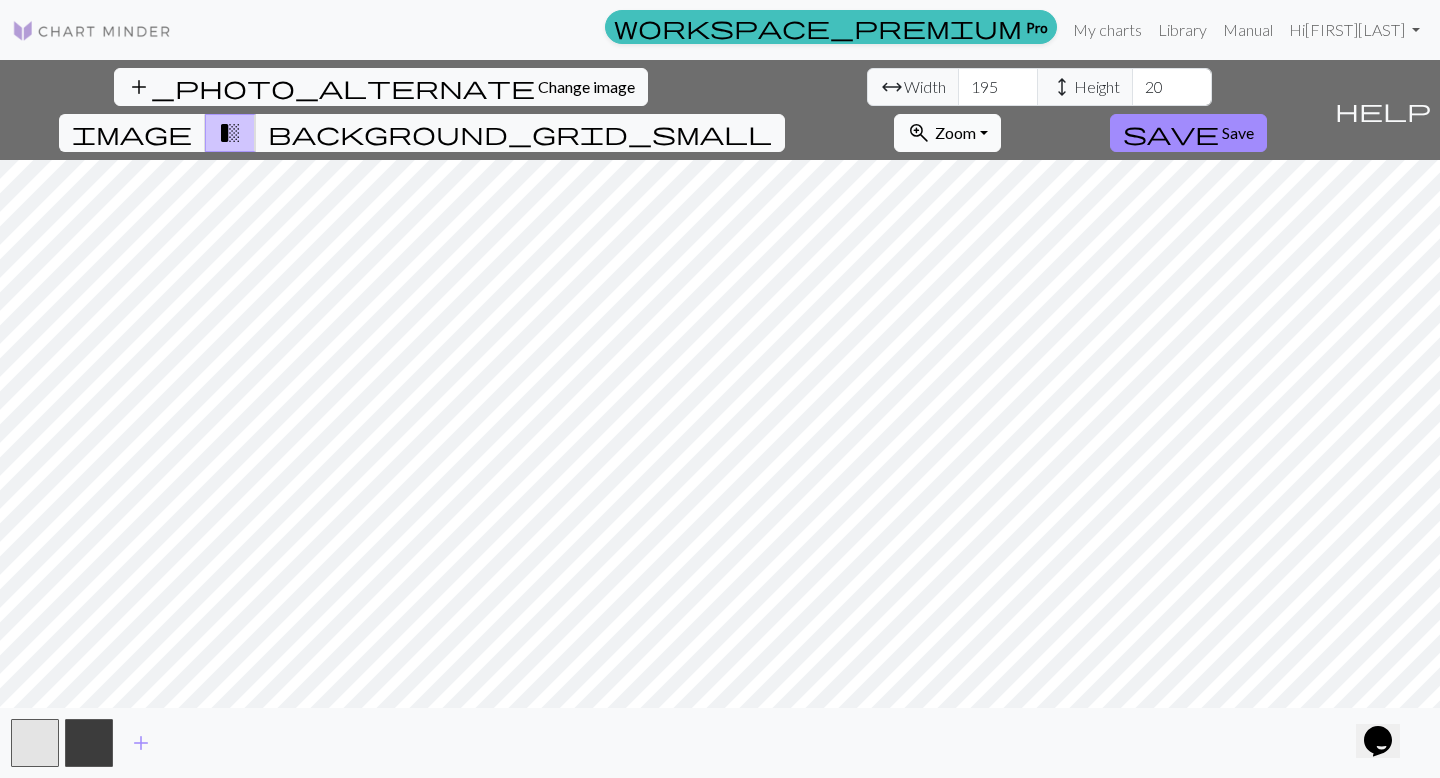 click on "zoom_in Zoom Zoom" at bounding box center [947, 133] 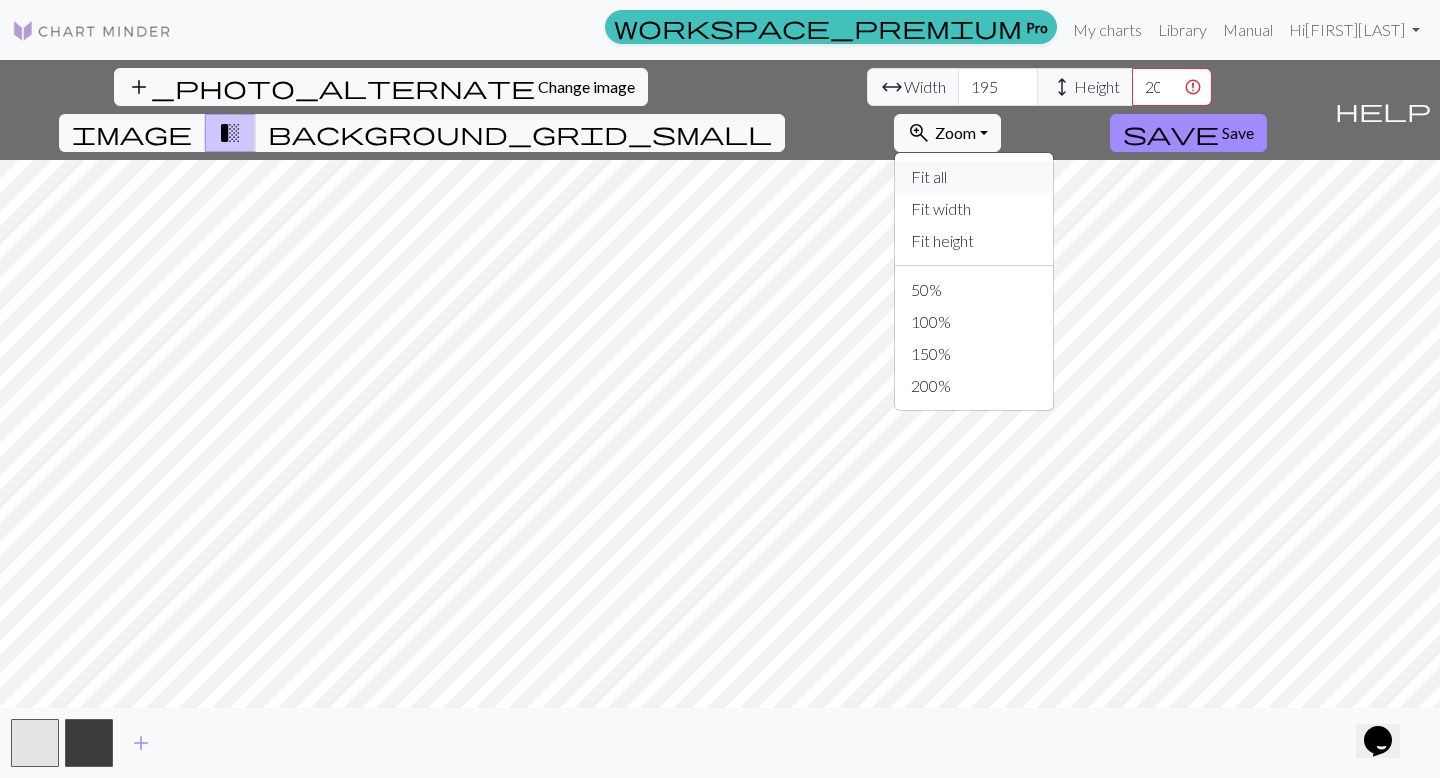 click on "Fit all" at bounding box center [974, 177] 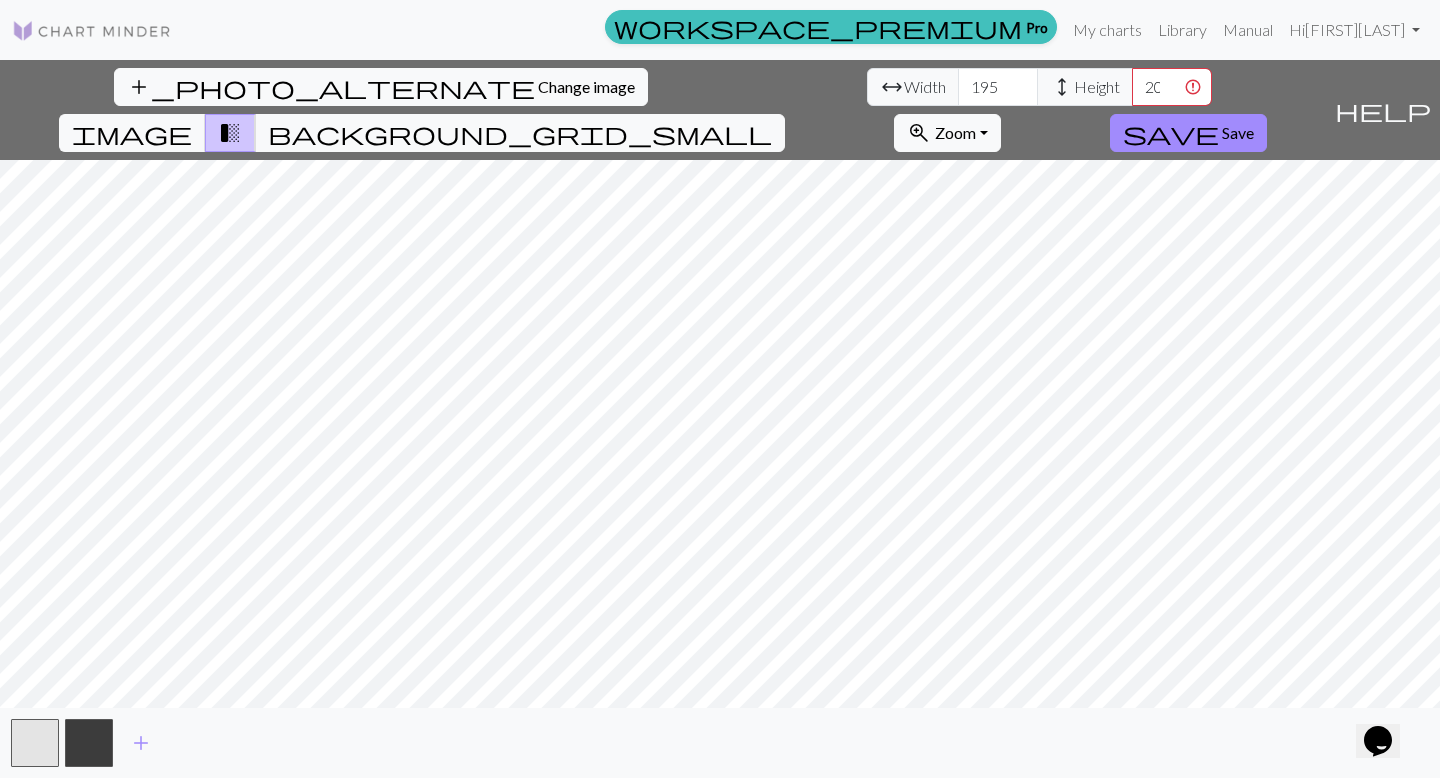 click on "add_photo_alternate   Change image arrow_range   Width 195 height   Height 518 image transition_fade background_grid_small zoom_in Zoom Zoom Fit all Fit width Fit height 50% 100% 150% 200% save   Save help Show me around add" at bounding box center (720, 419) 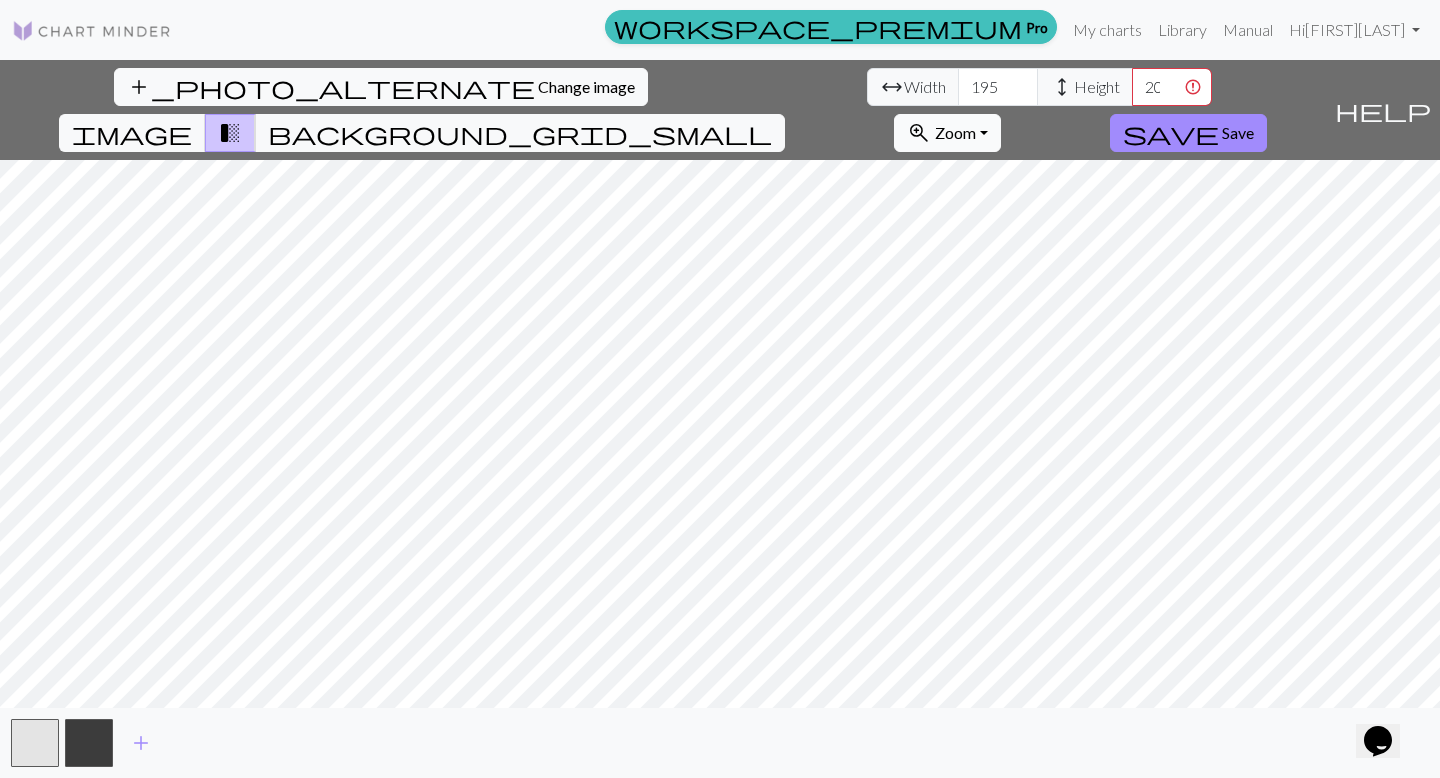 click on "zoom_in Zoom Zoom" at bounding box center [947, 133] 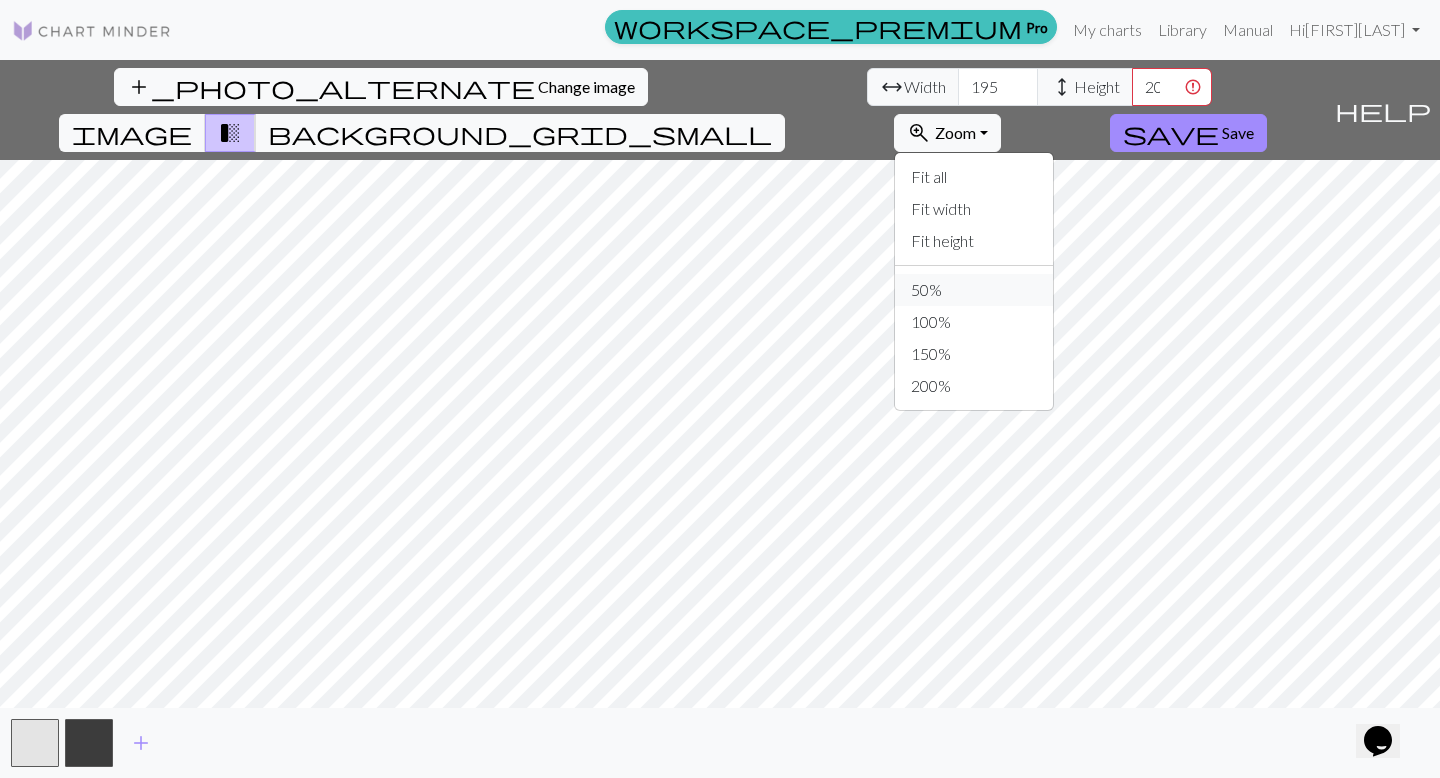 click on "50%" at bounding box center [974, 290] 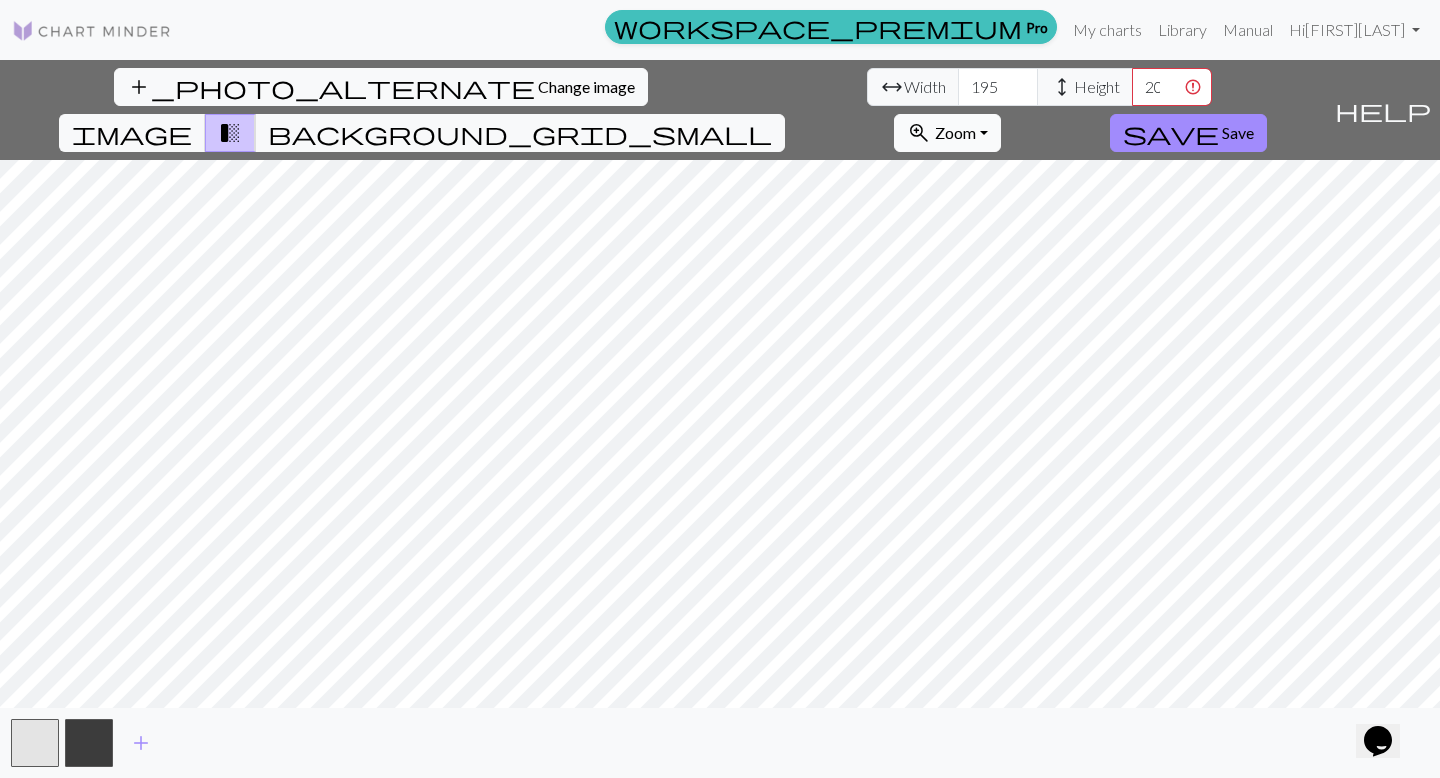 click on "zoom_in Zoom Zoom" at bounding box center [947, 133] 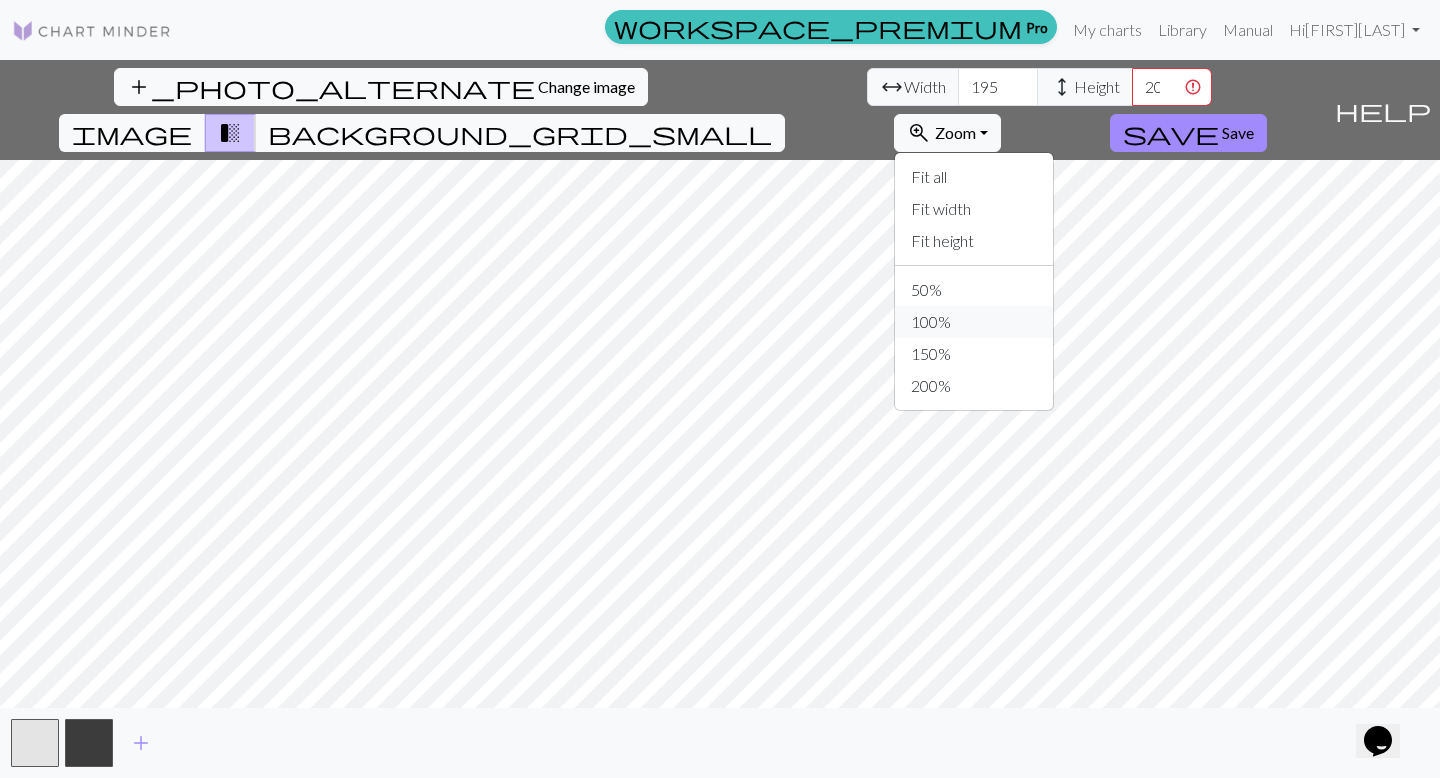 click on "100%" at bounding box center [974, 322] 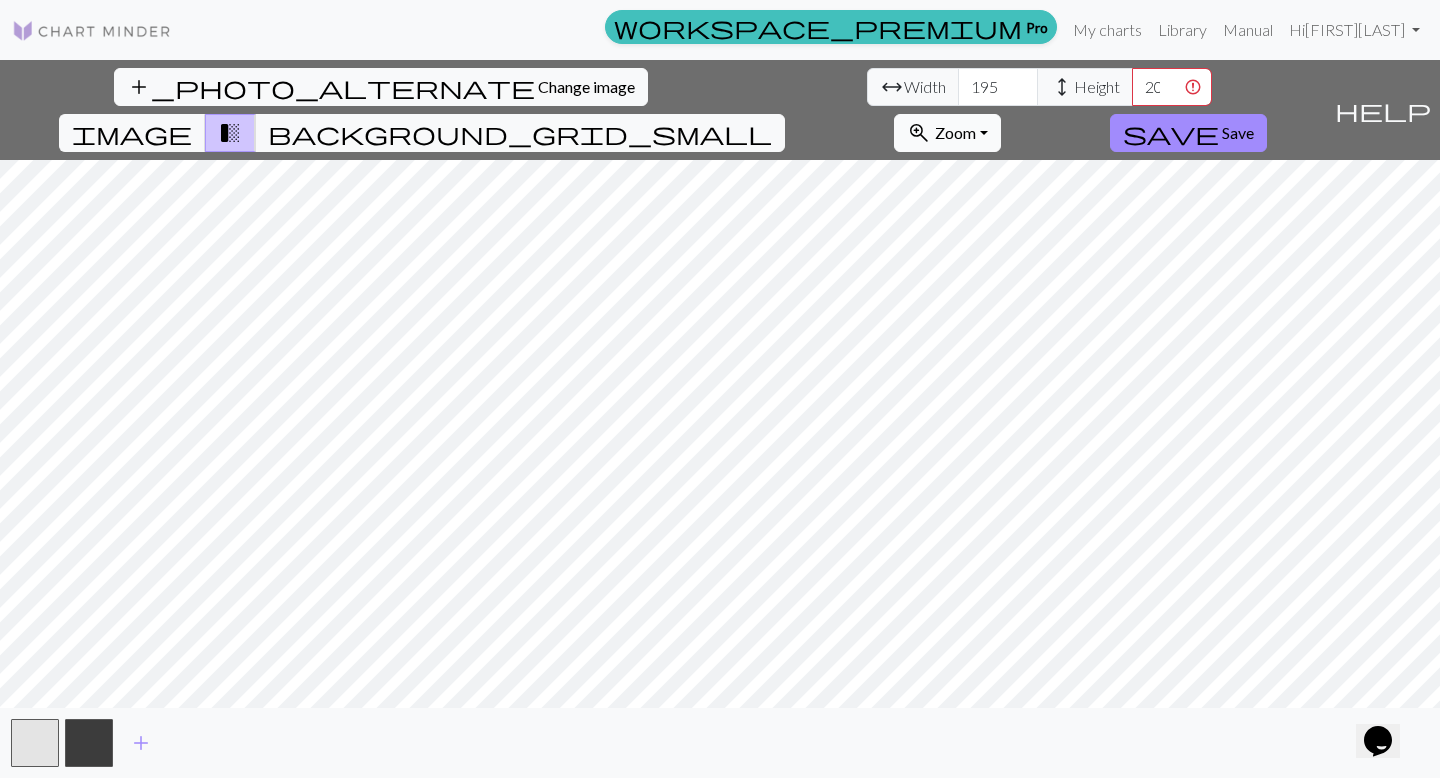 click on "zoom_in Zoom Zoom" at bounding box center (947, 133) 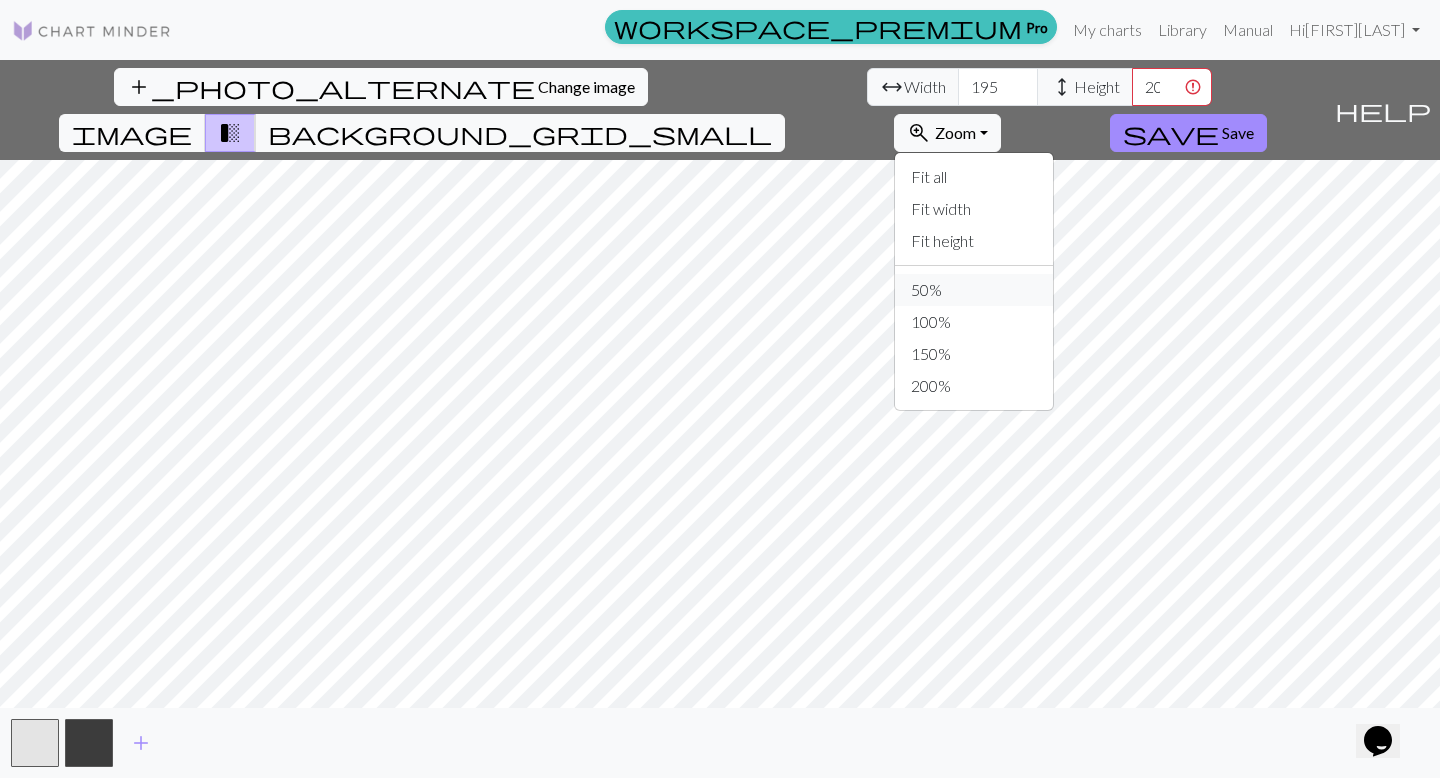 click on "50%" at bounding box center (974, 290) 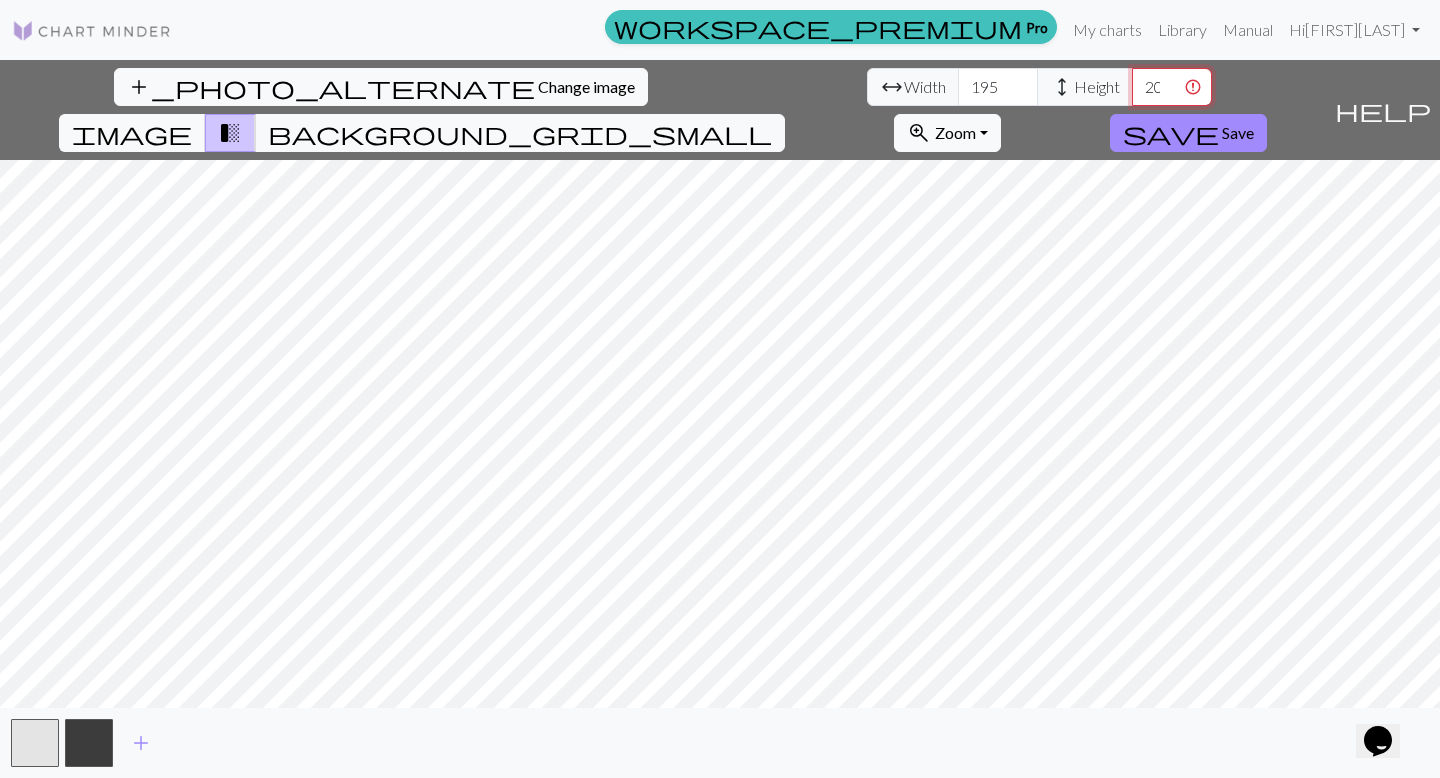 click on "[PHONE]" at bounding box center (1172, 87) 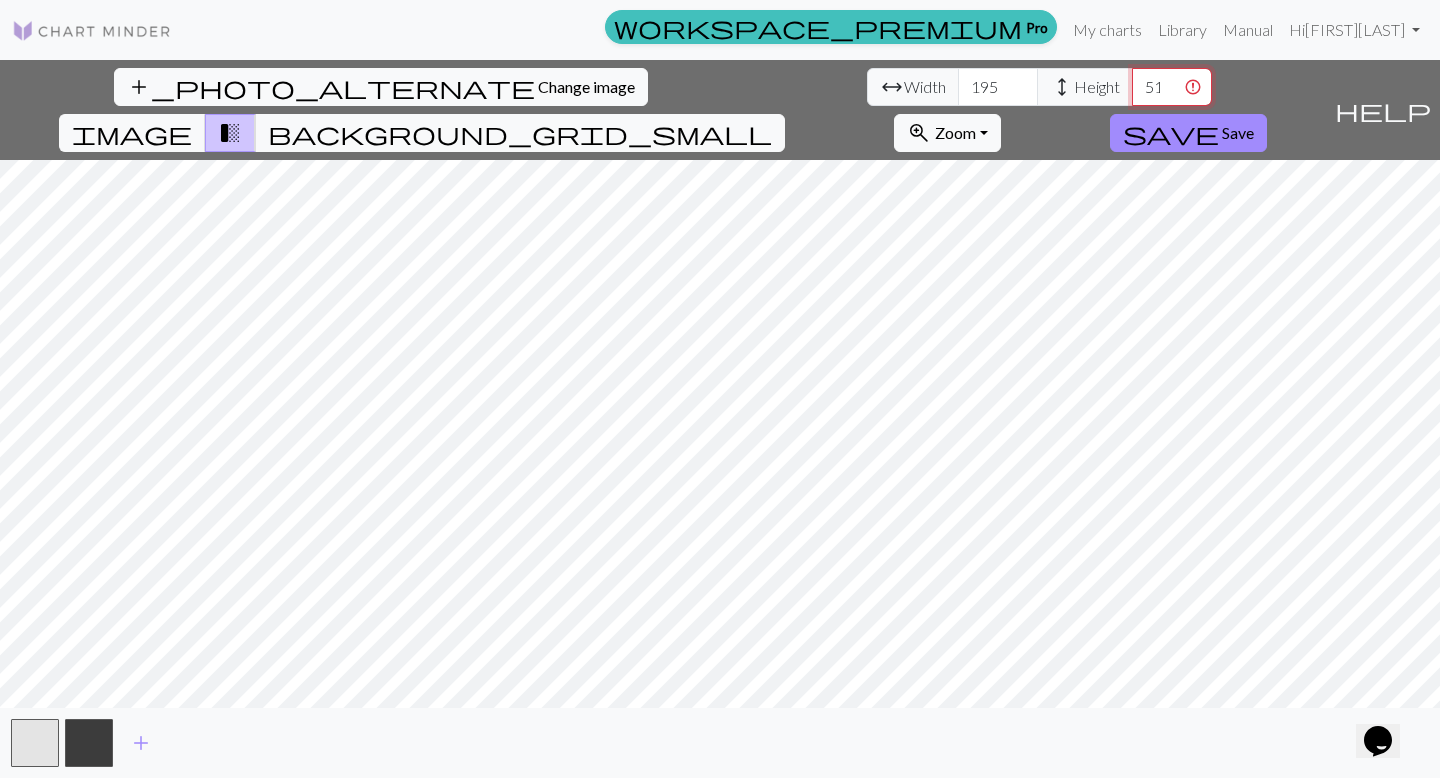 click on "517" at bounding box center [1172, 87] 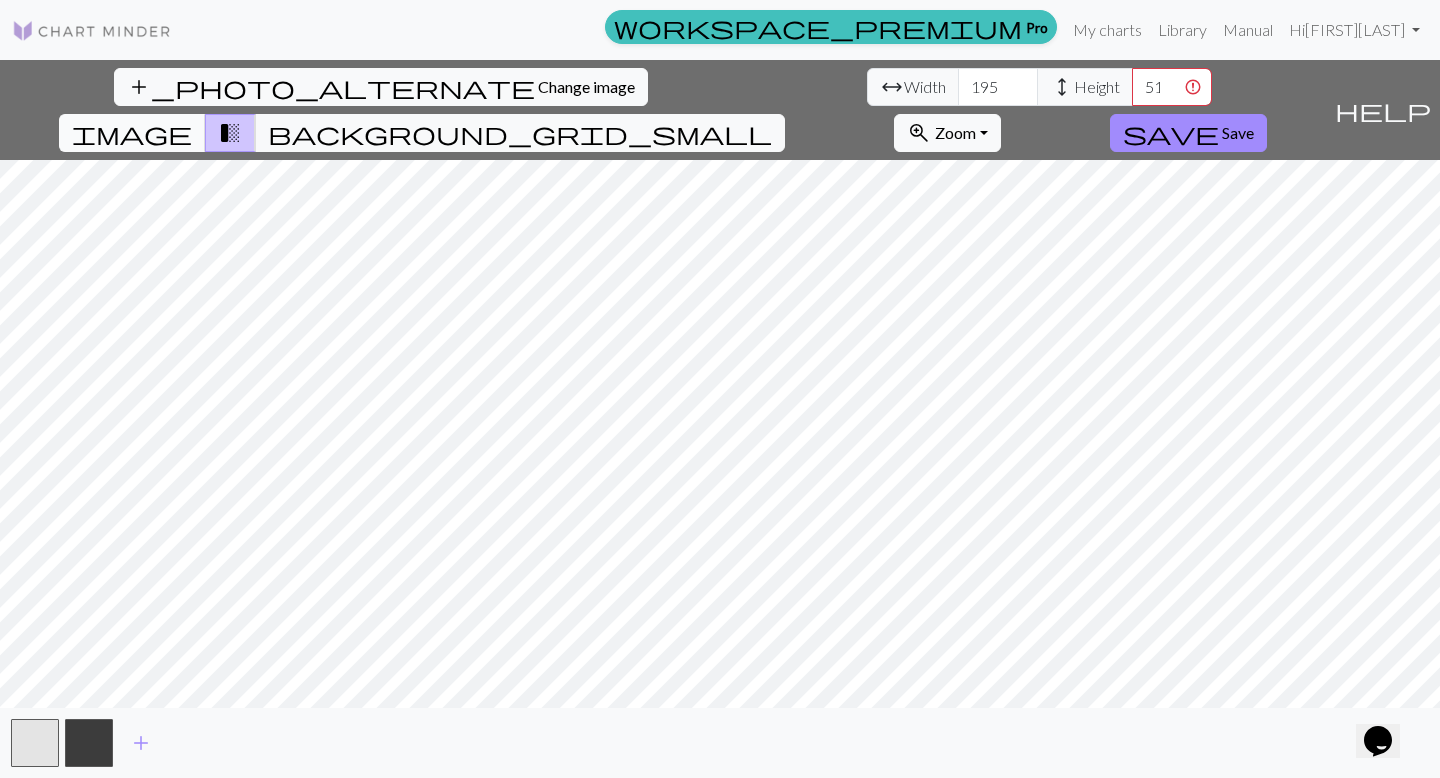 click on "image" at bounding box center (132, 133) 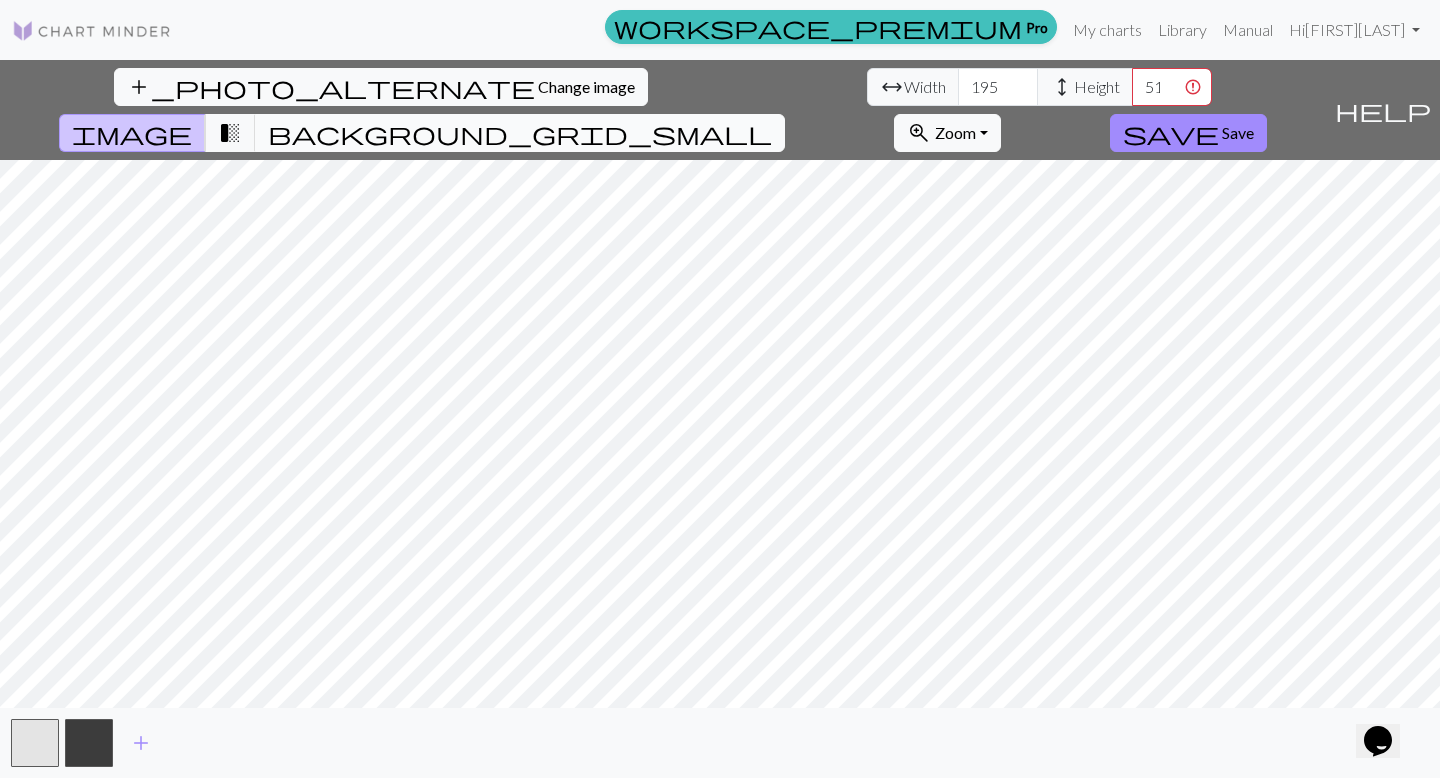 click on "background_grid_small" at bounding box center (520, 133) 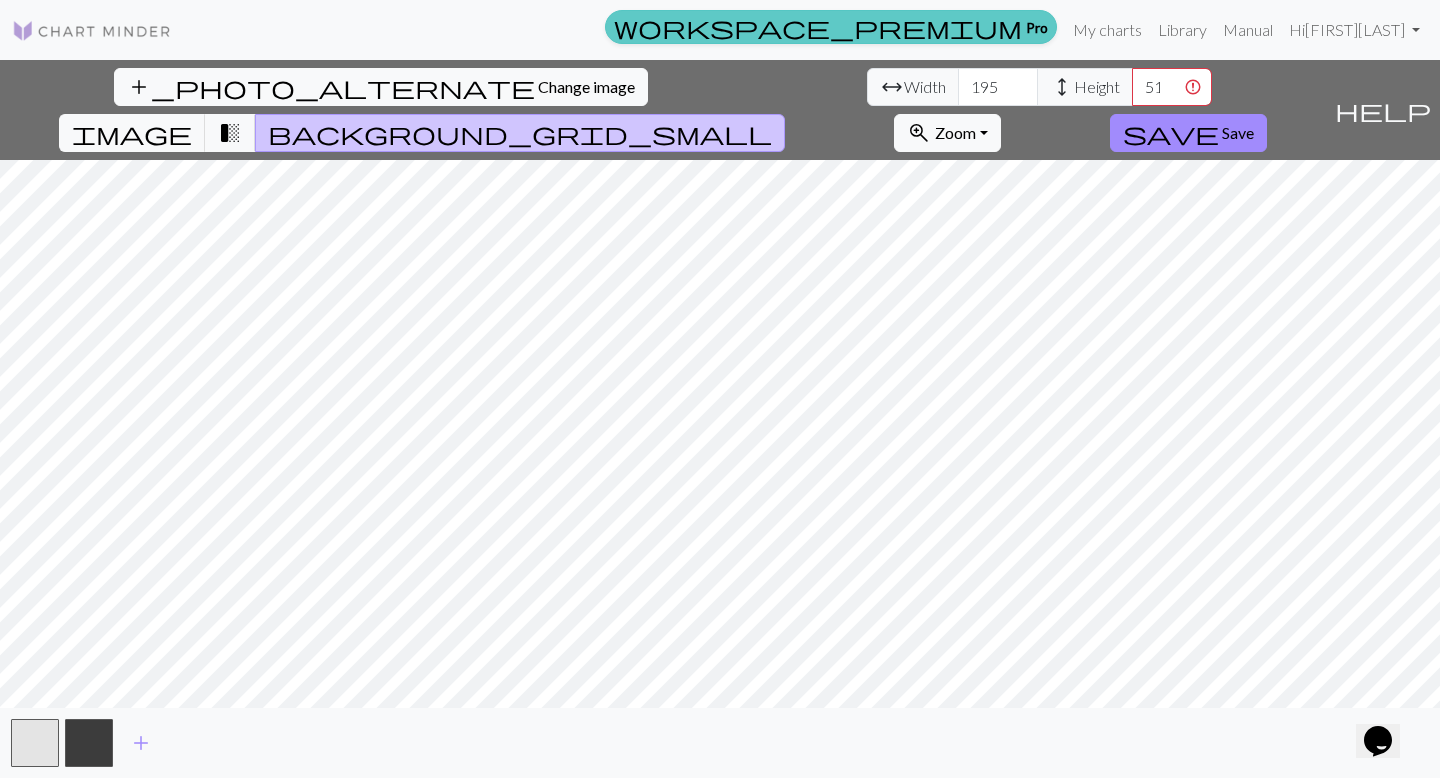click on "workspace_premium  Pro" at bounding box center (831, 27) 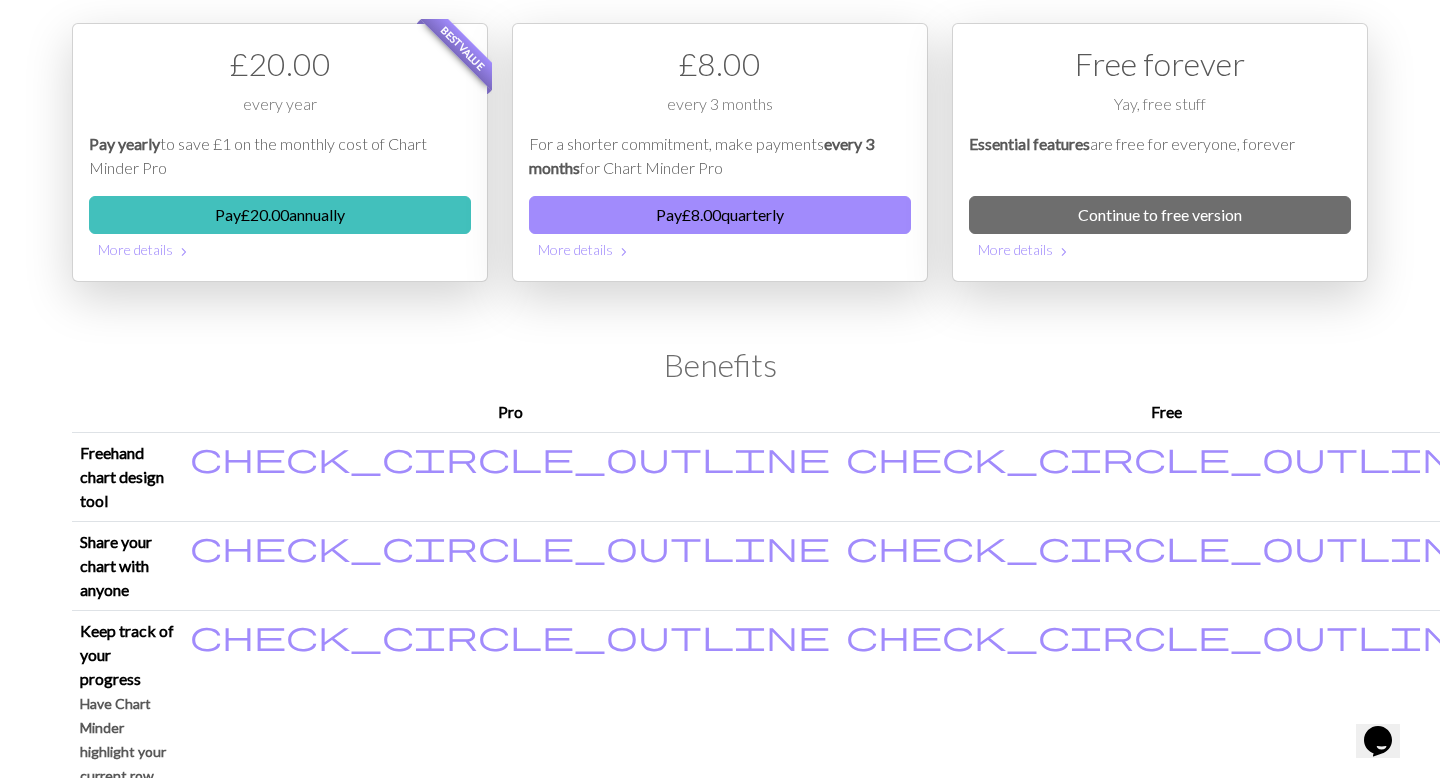 scroll, scrollTop: 0, scrollLeft: 0, axis: both 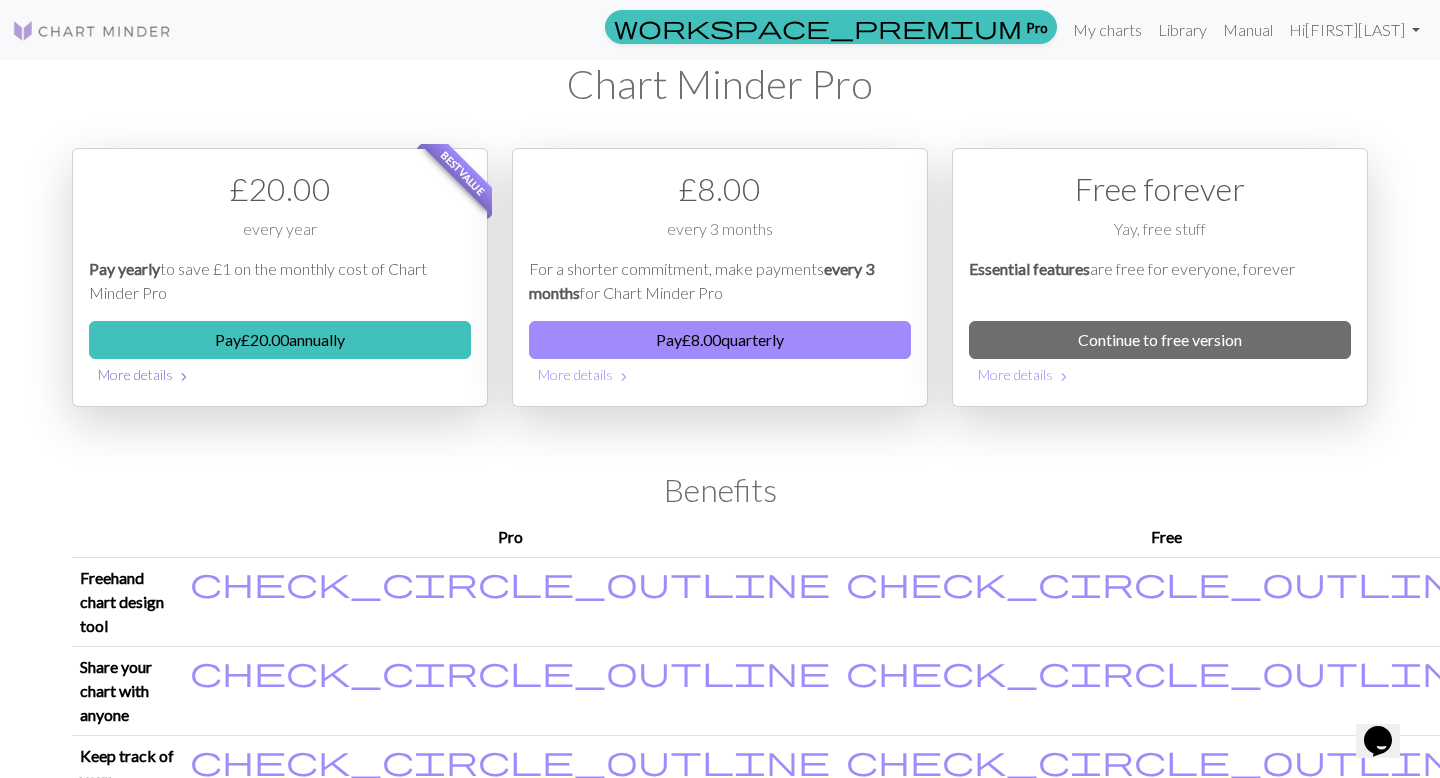 click on "More details   chevron_right" at bounding box center (280, 374) 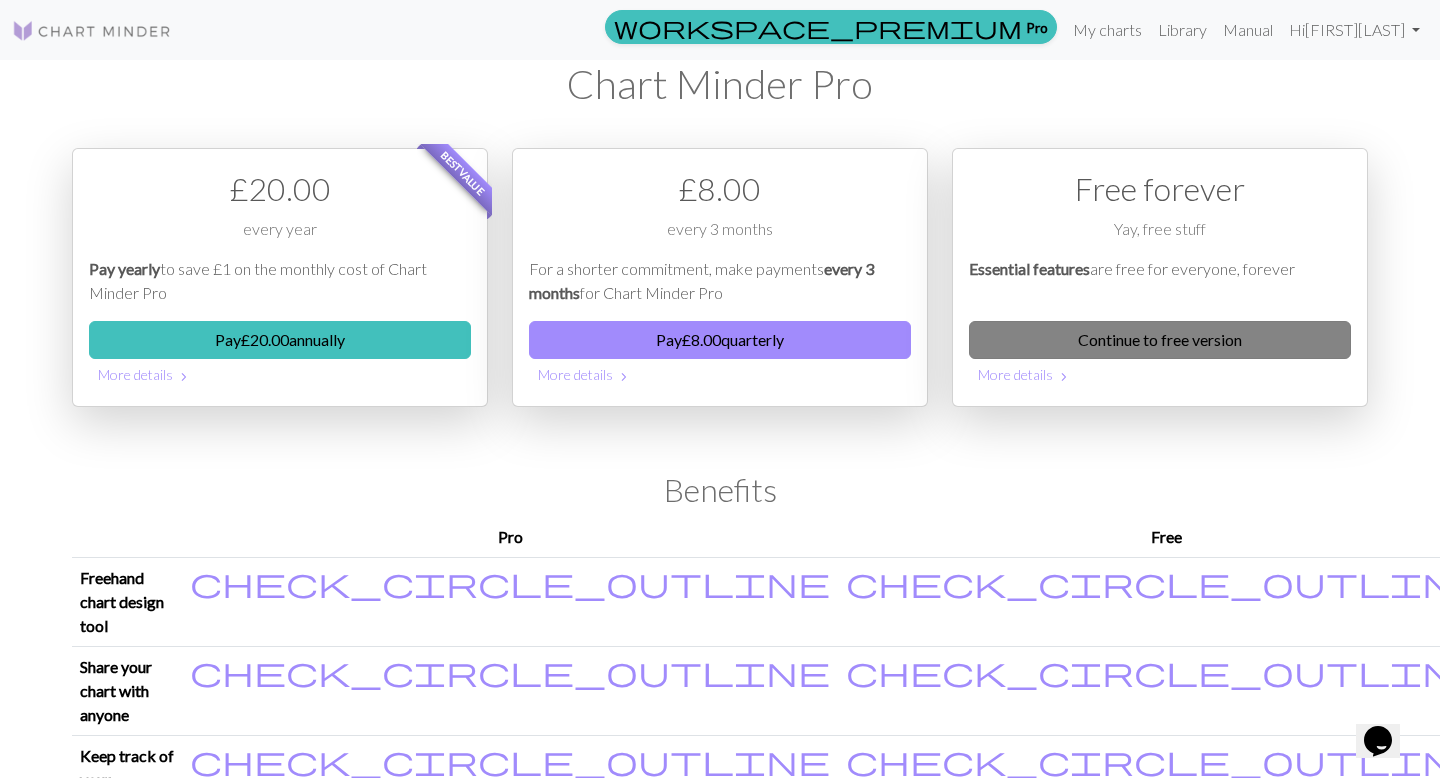 click on "Continue to free version" at bounding box center [1160, 340] 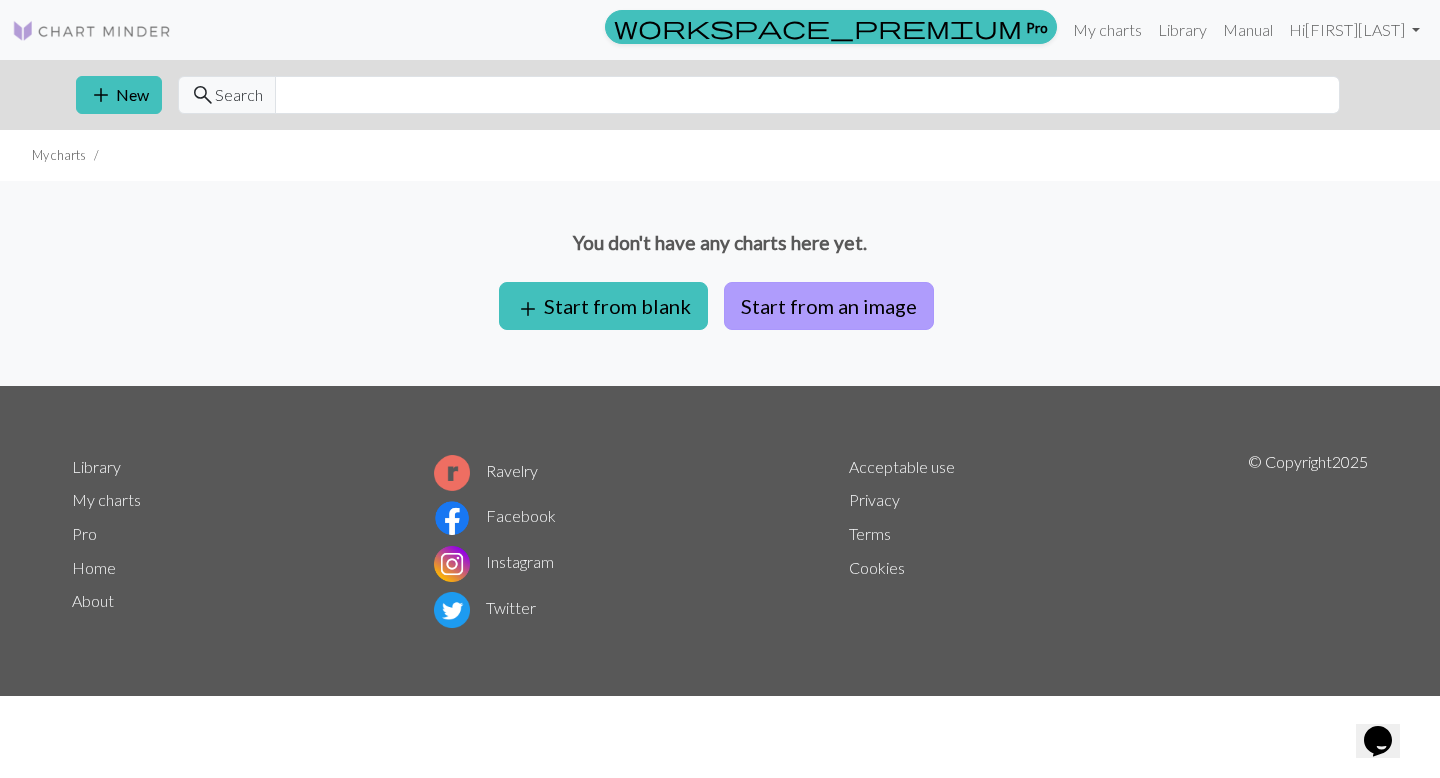 click on "Start from an image" at bounding box center (829, 306) 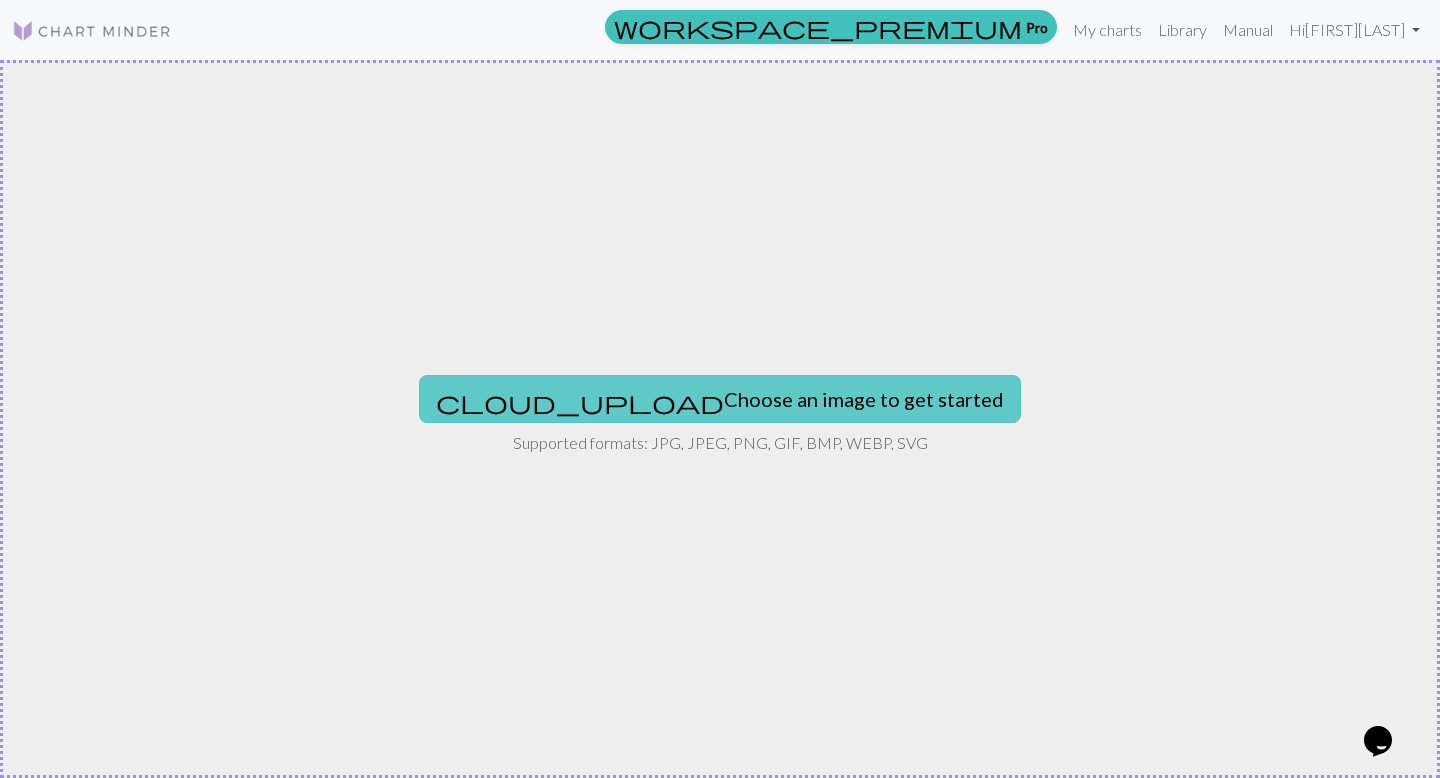 click on "cloud_upload  Choose an image to get started" at bounding box center [720, 399] 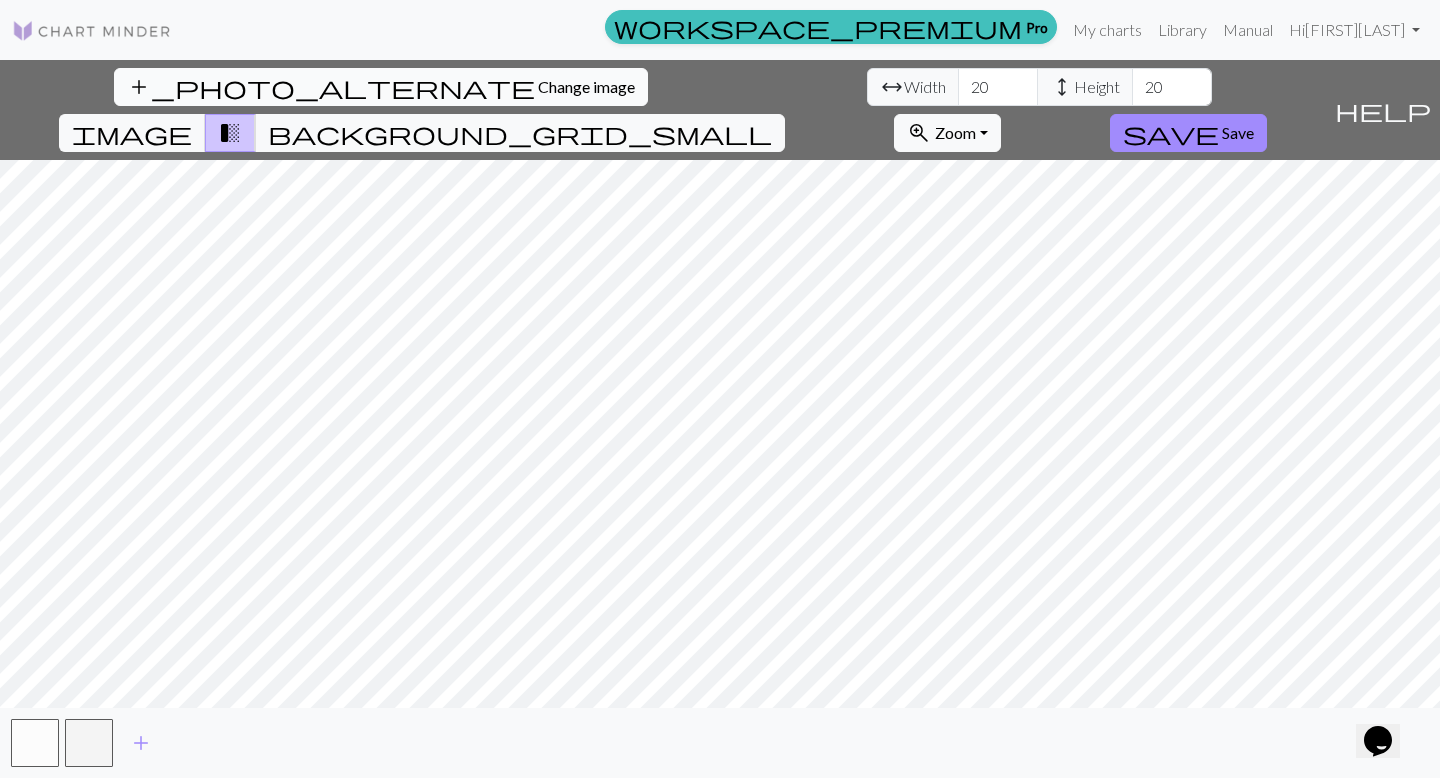 click on "add_photo_alternate   Change image" at bounding box center [381, 87] 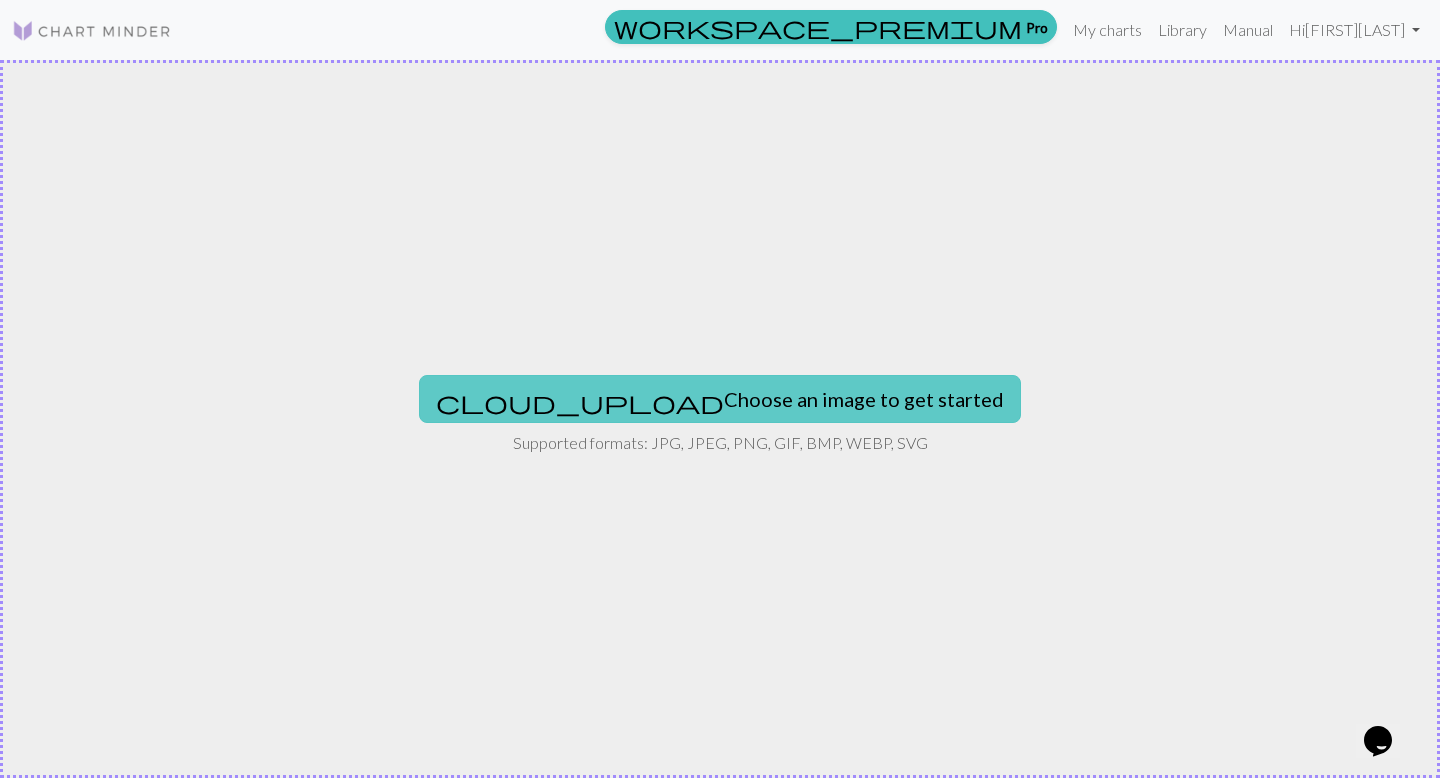click on "cloud_upload  Choose an image to get started" at bounding box center [720, 399] 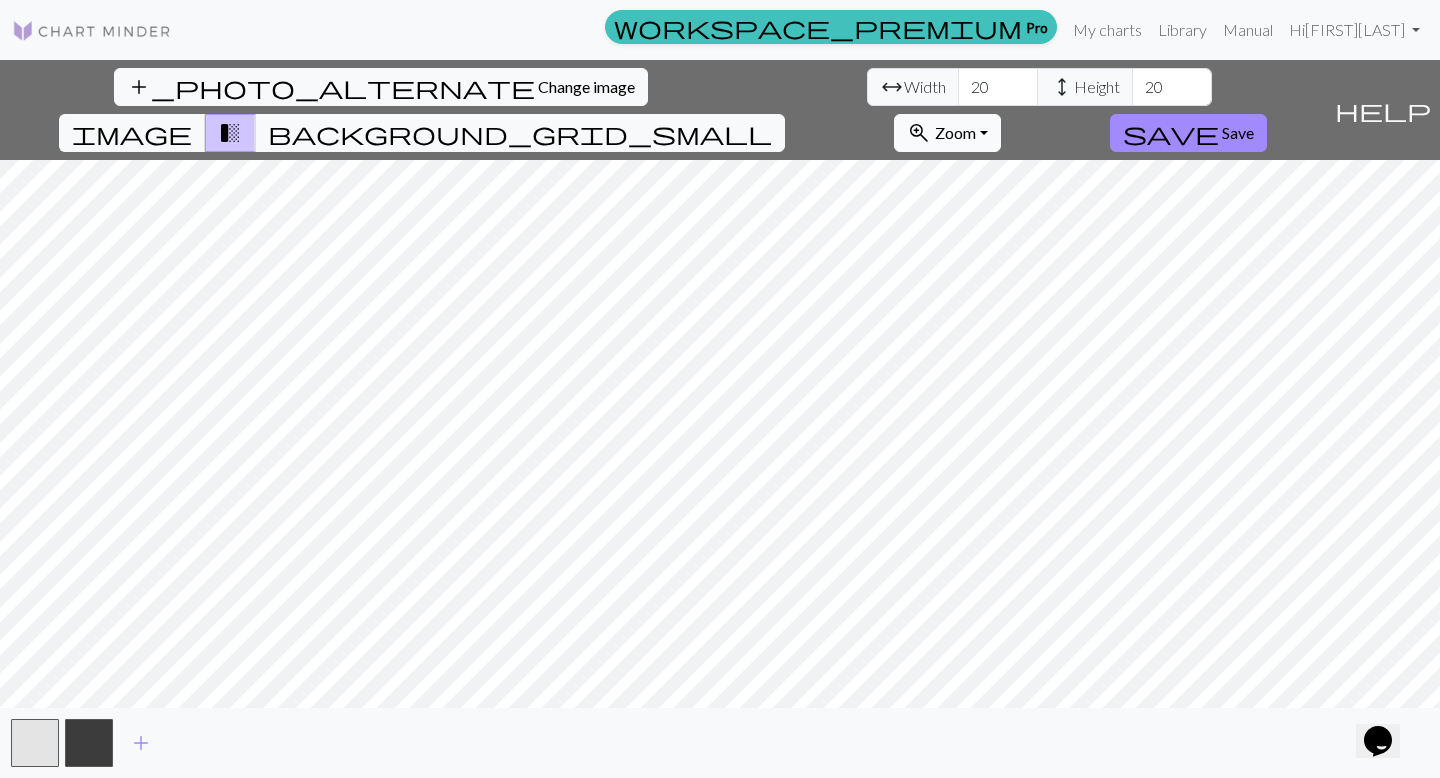 click on "zoom_in Zoom Zoom" at bounding box center [947, 133] 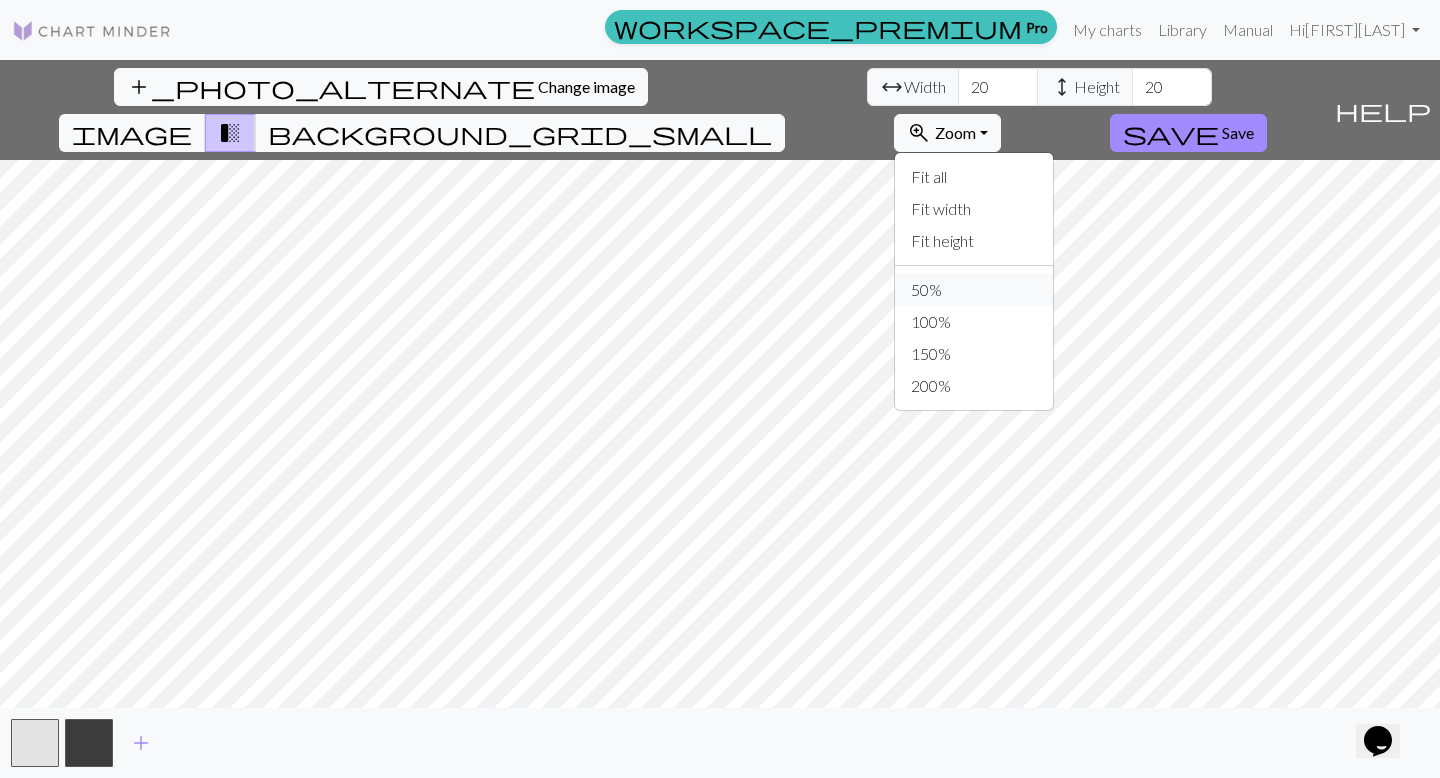 click on "50%" at bounding box center [974, 290] 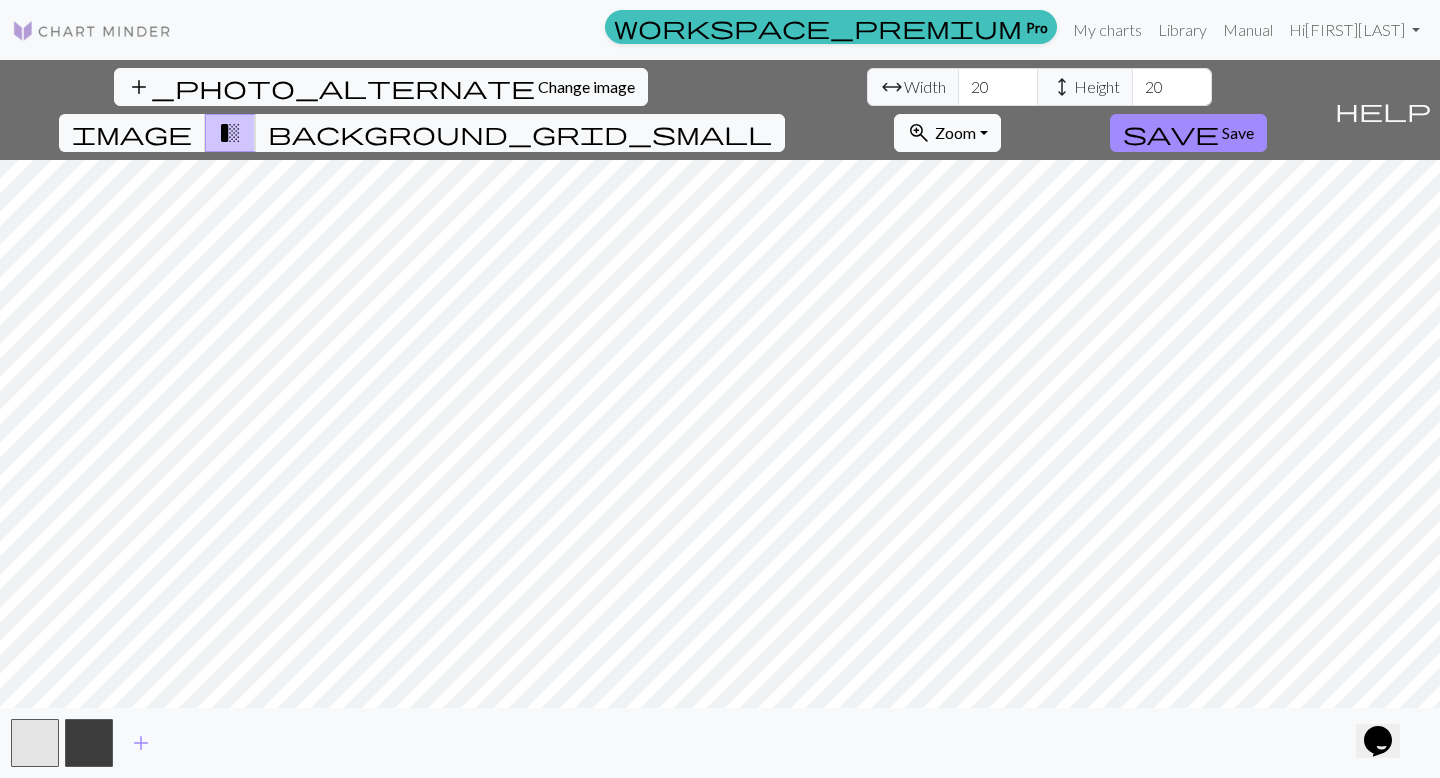 click on "zoom_in Zoom Zoom" at bounding box center [947, 133] 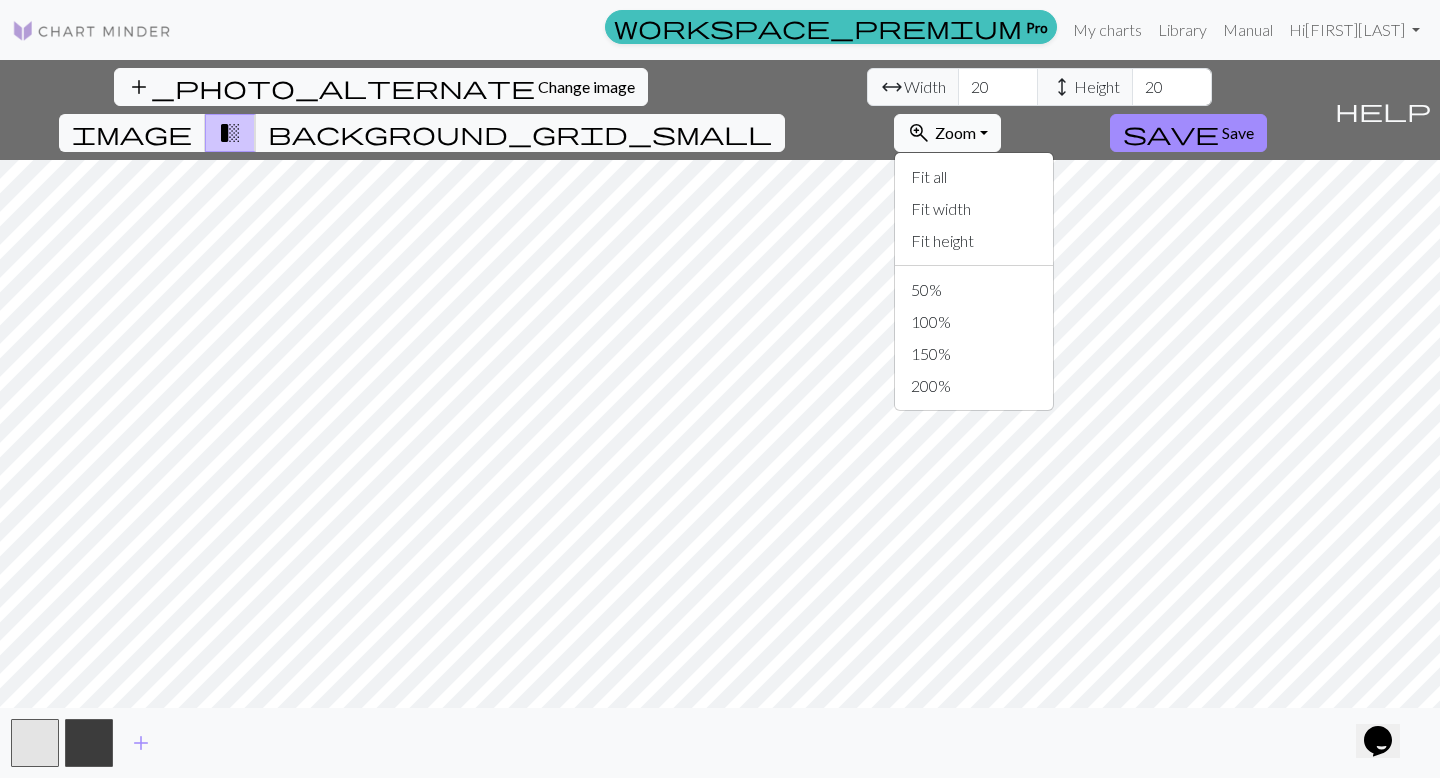 click on "Zoom" at bounding box center [955, 132] 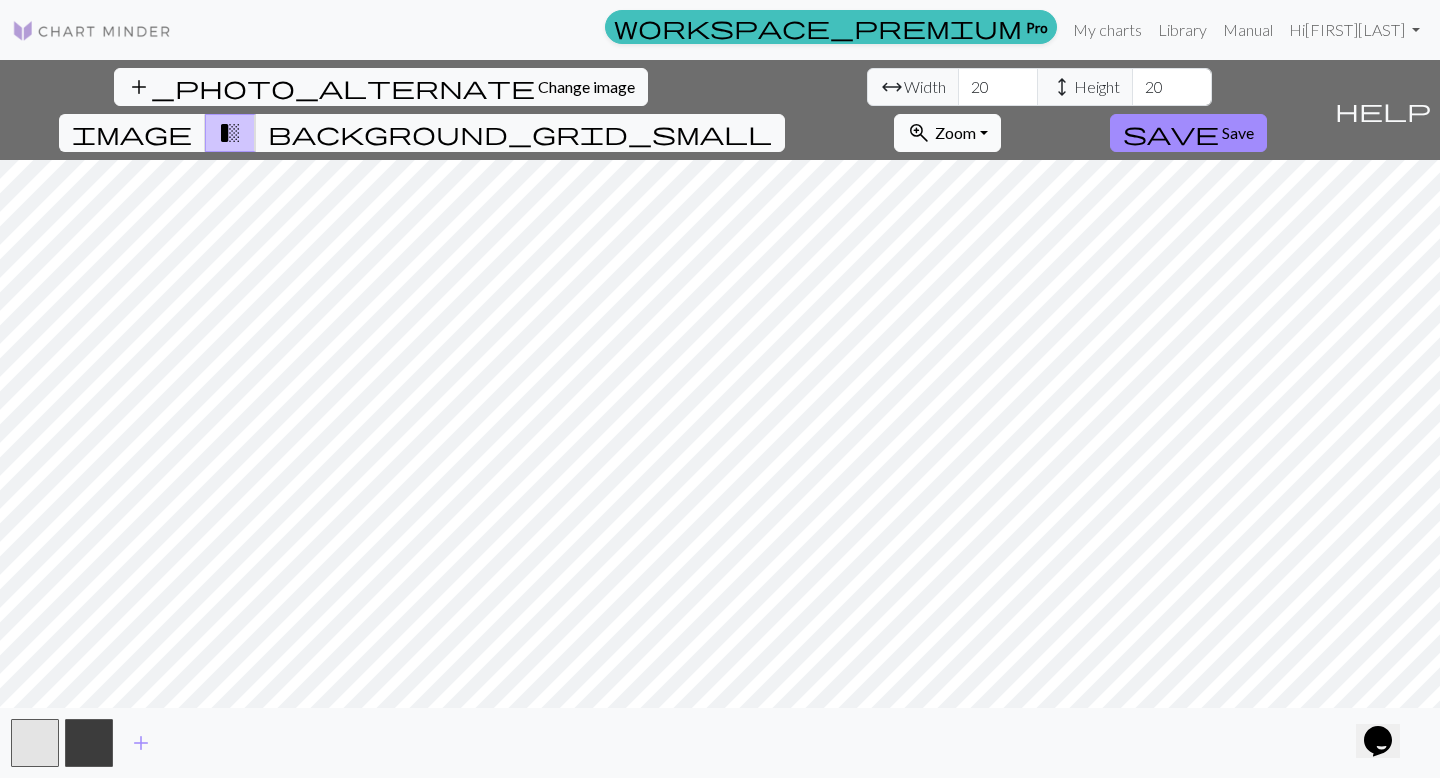 click on "Zoom" at bounding box center [955, 132] 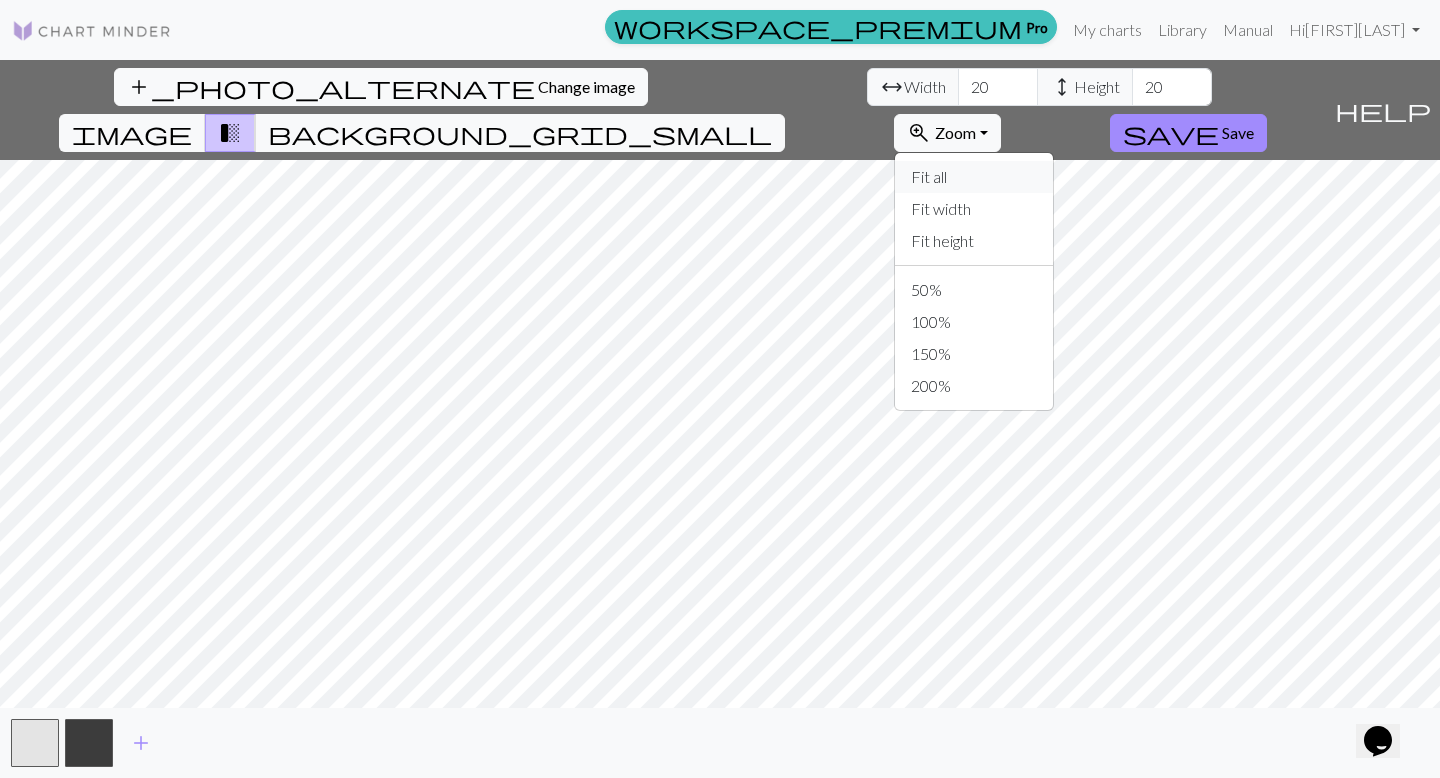 click on "Fit all" at bounding box center [974, 177] 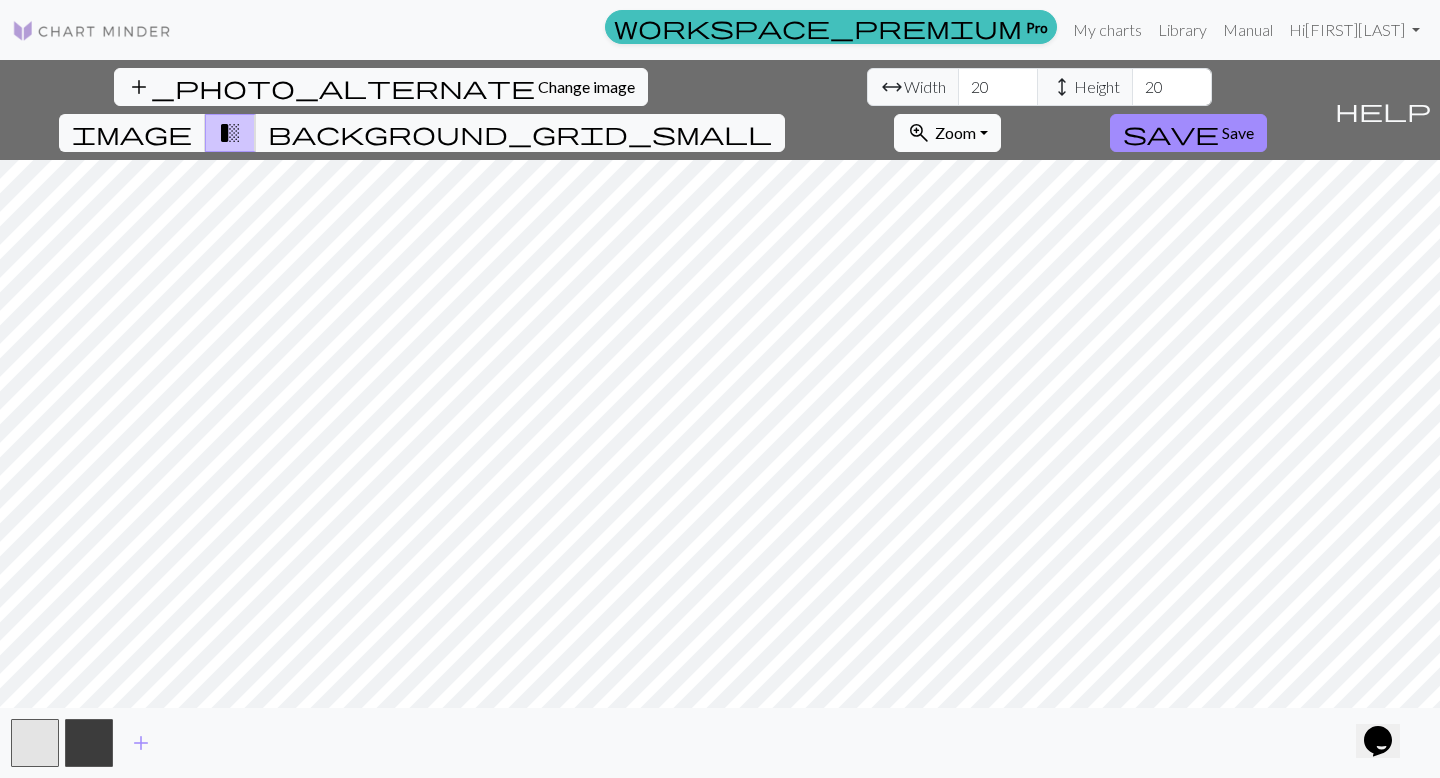 click on "zoom_in Zoom Zoom" at bounding box center (947, 133) 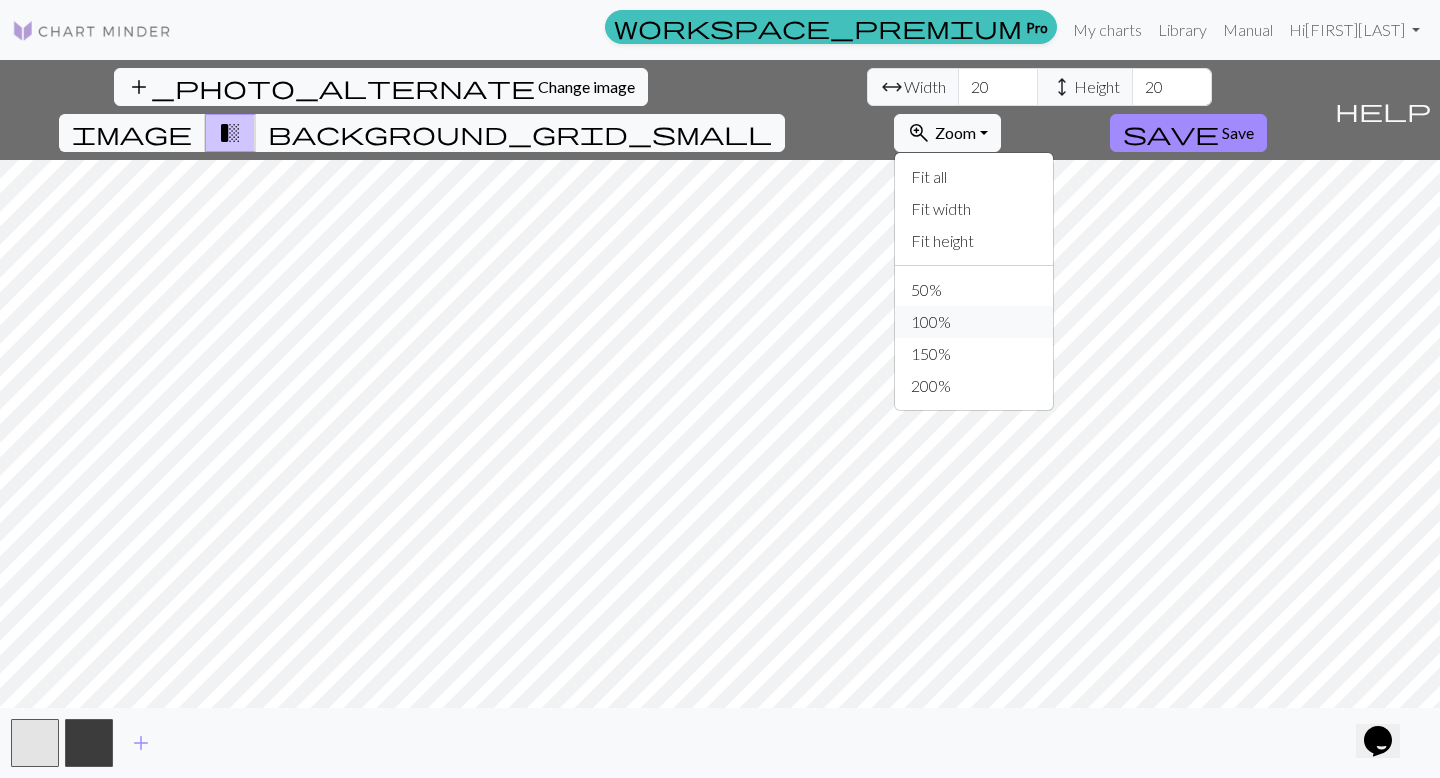 click on "100%" at bounding box center [974, 322] 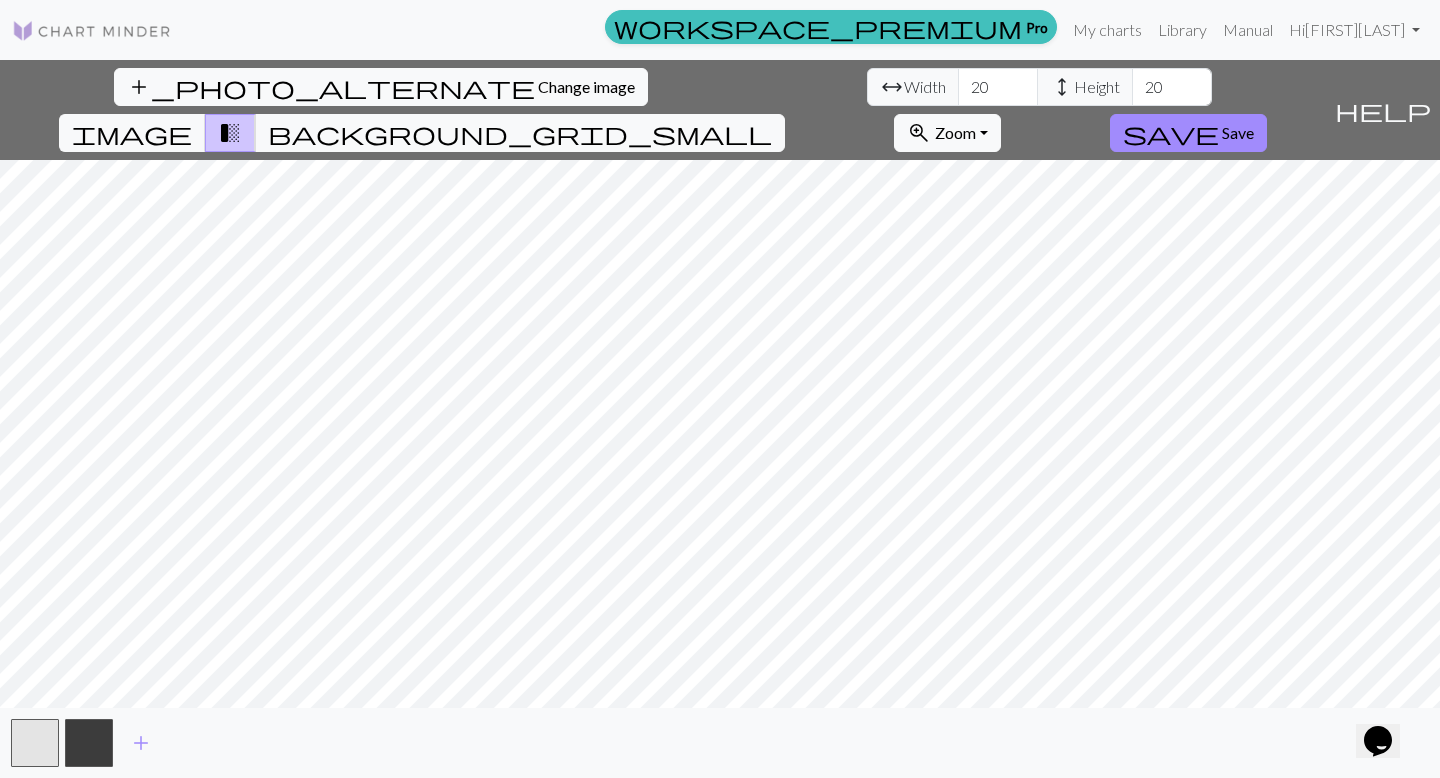 click on "add_photo_alternate   Change image arrow_range   Width 20 height   Height 20 image transition_fade background_grid_small zoom_in Zoom Zoom Fit all Fit width Fit height 50% 100% 150% 200% save   Save help Show me around add" at bounding box center [720, 419] 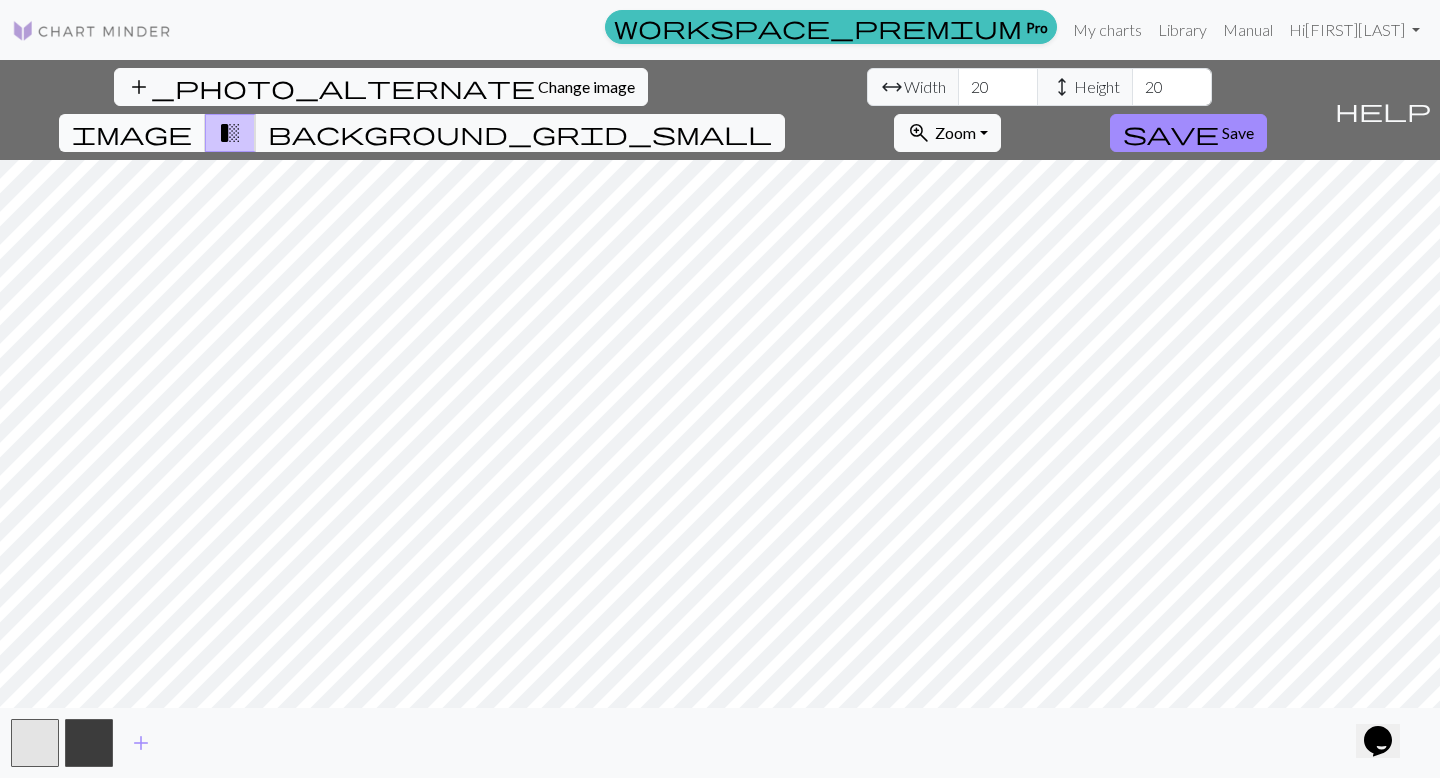 click on "image" at bounding box center [132, 133] 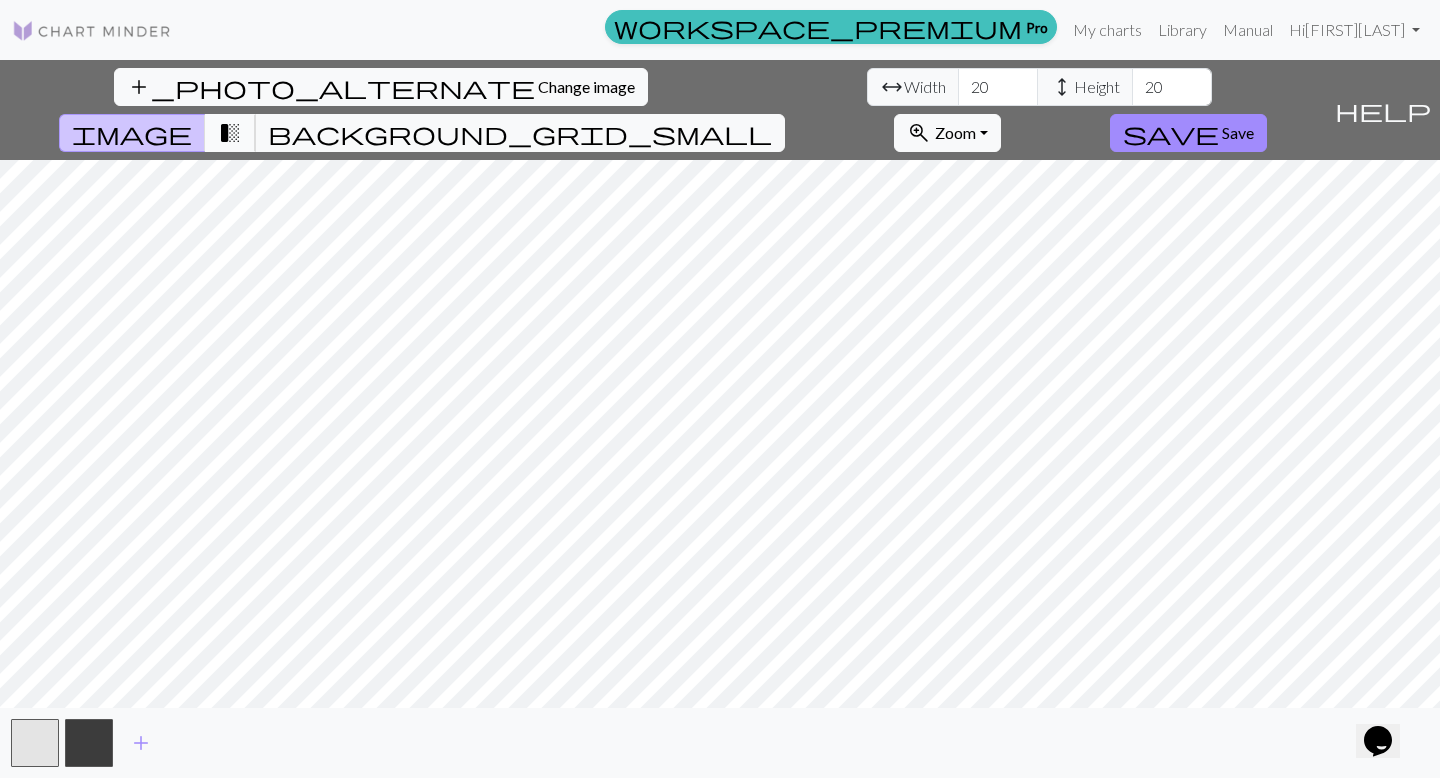 click on "transition_fade" at bounding box center (230, 133) 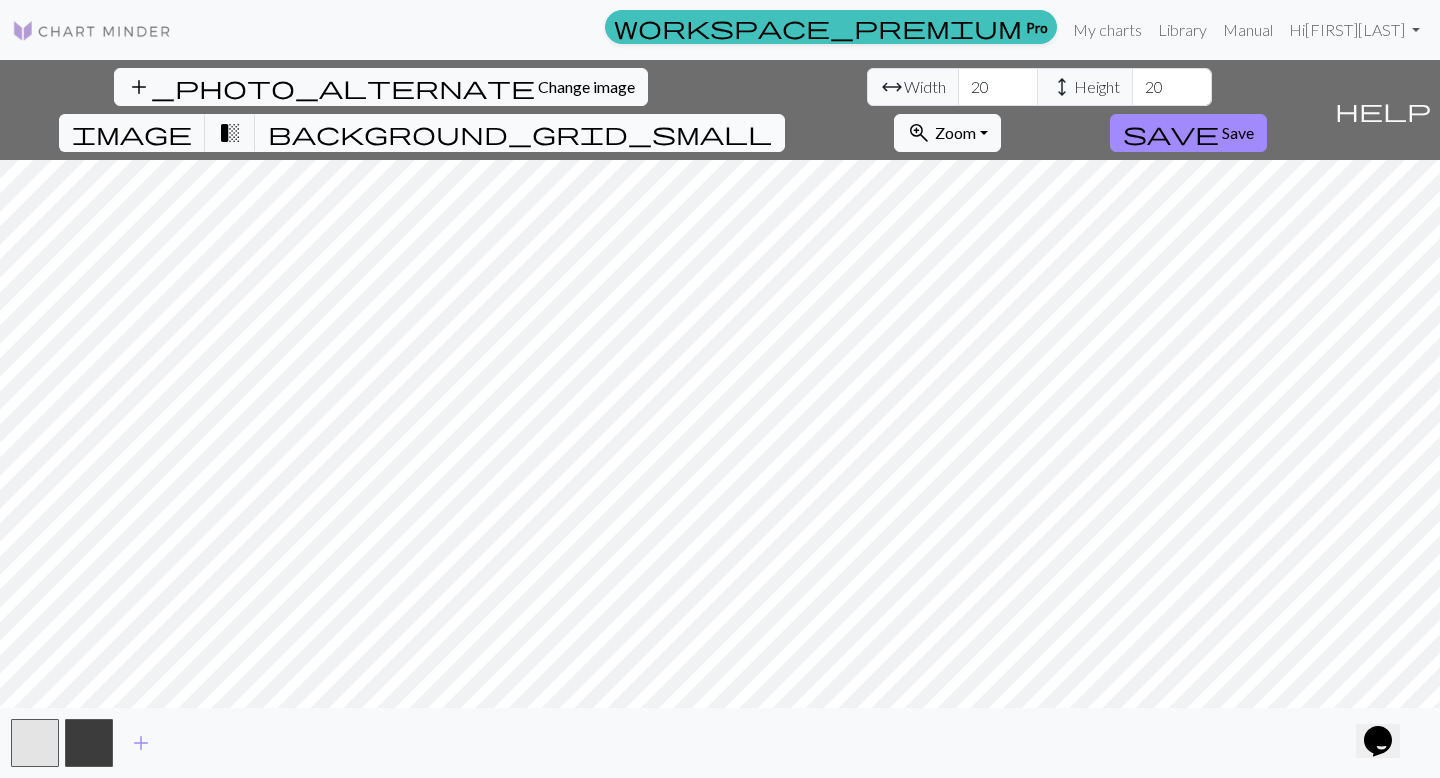 click on "background_grid_small" at bounding box center (520, 133) 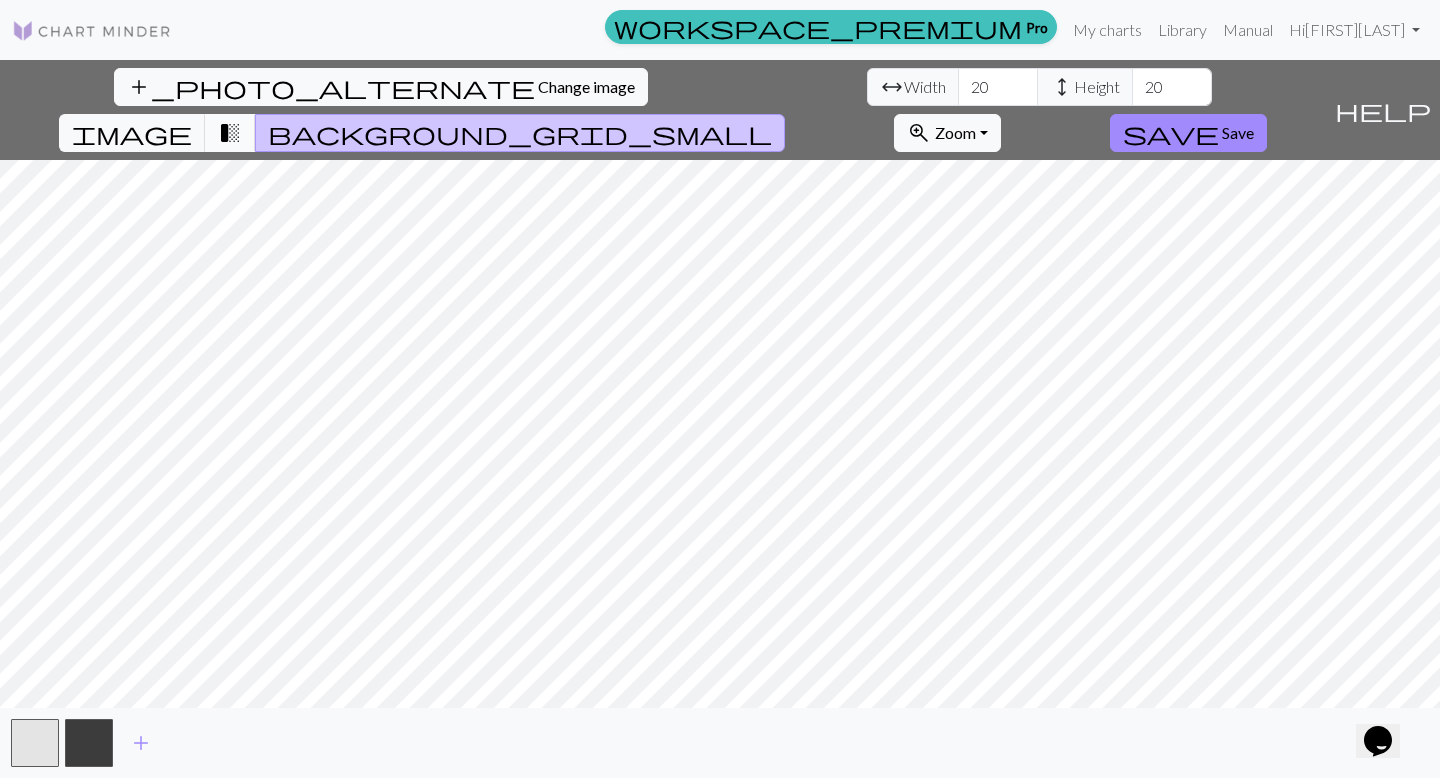 click on "transition_fade" at bounding box center [230, 133] 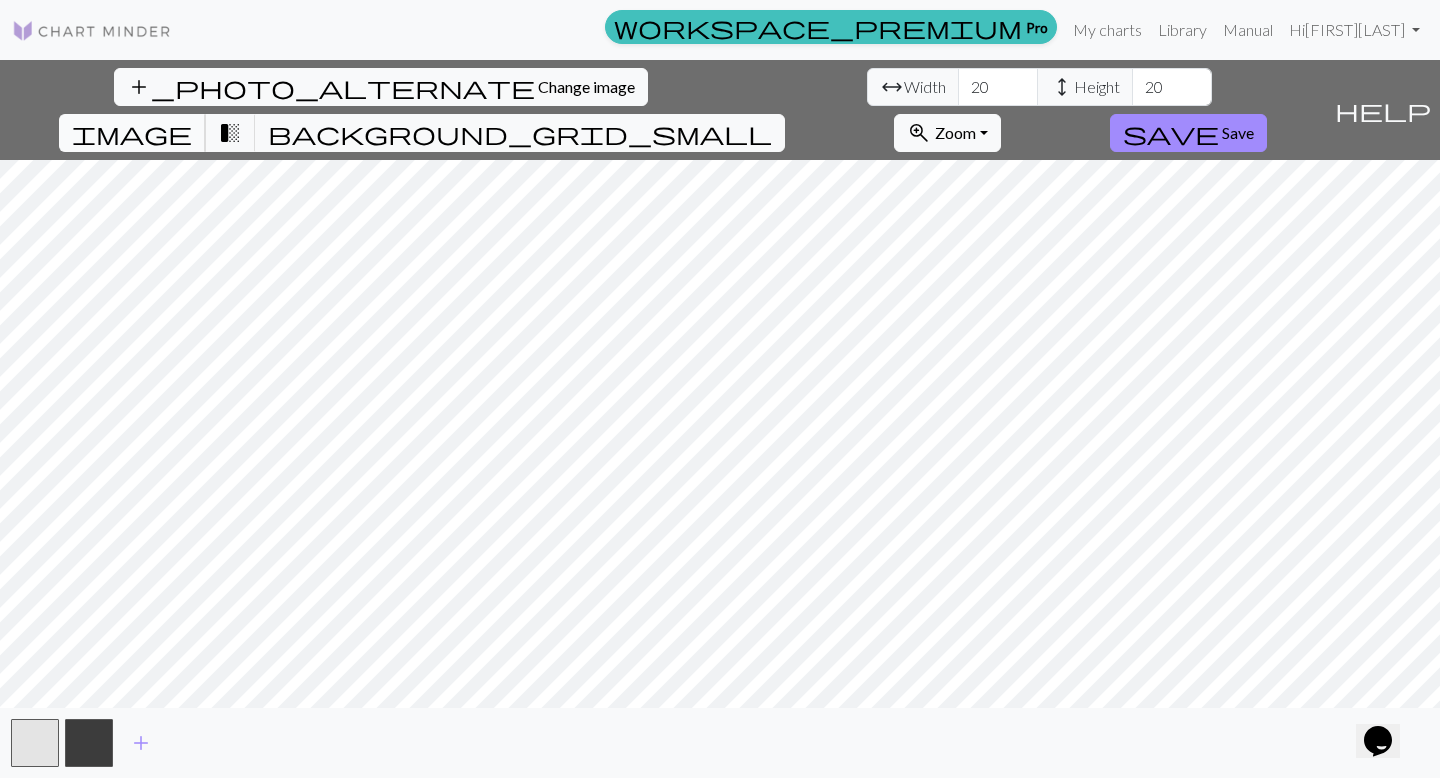 click on "image" at bounding box center (132, 133) 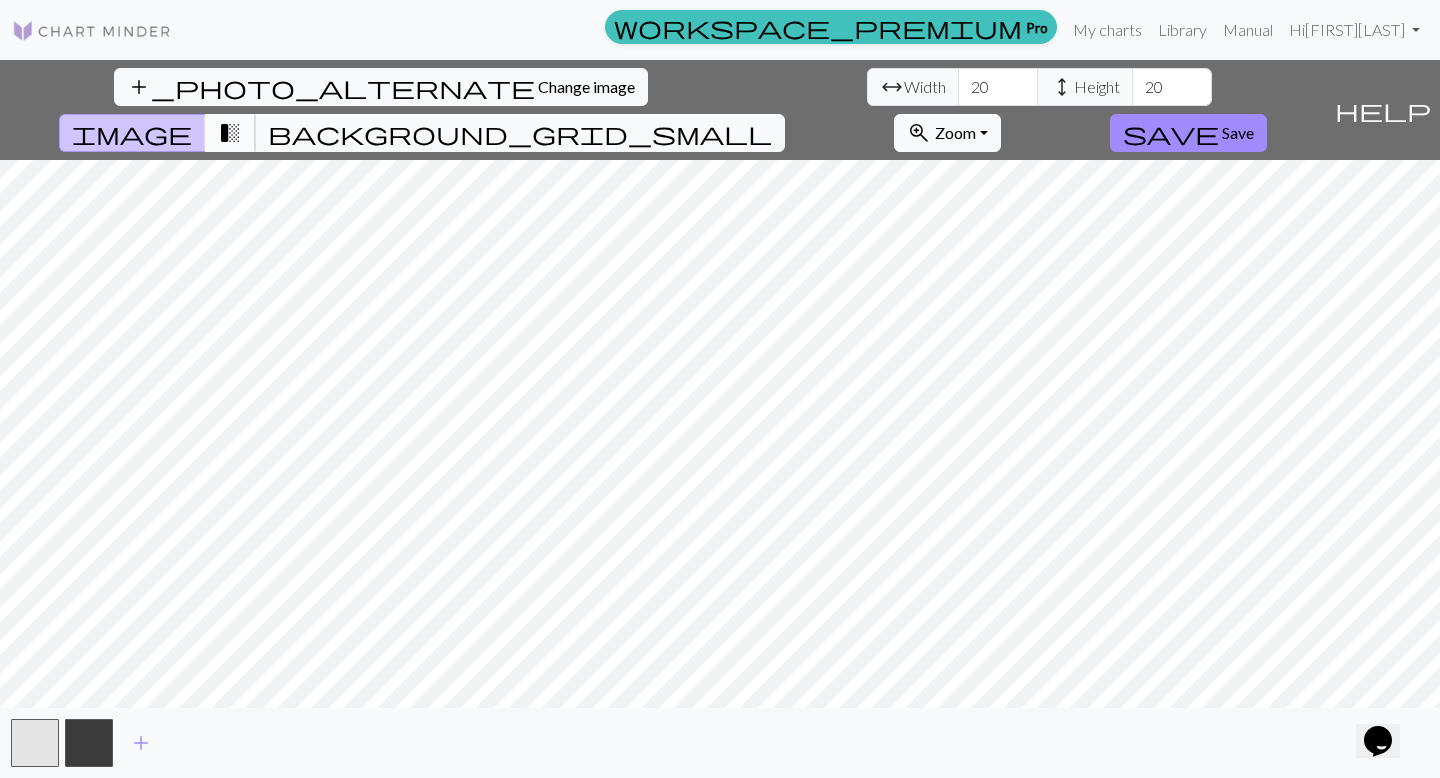click on "transition_fade" at bounding box center (230, 133) 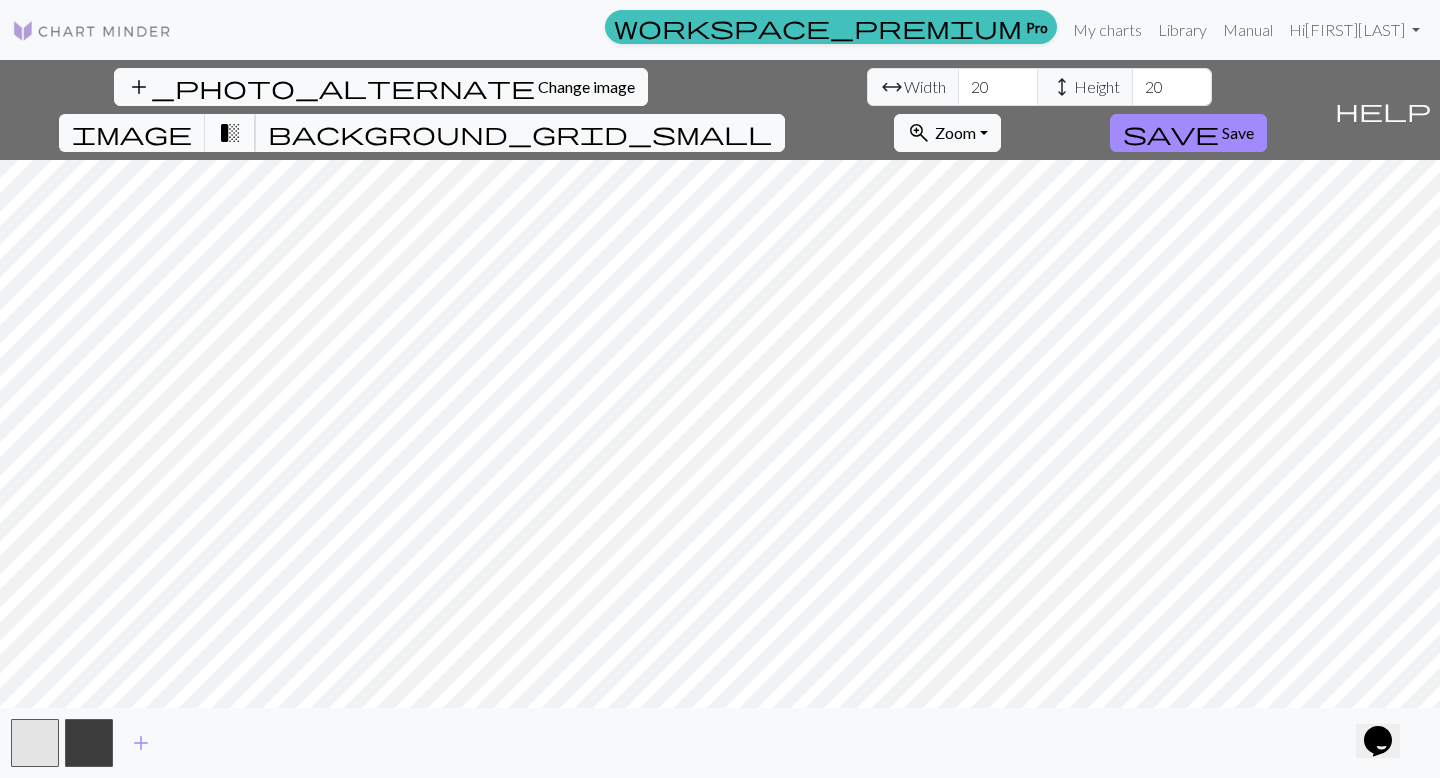 click on "transition_fade" at bounding box center (230, 133) 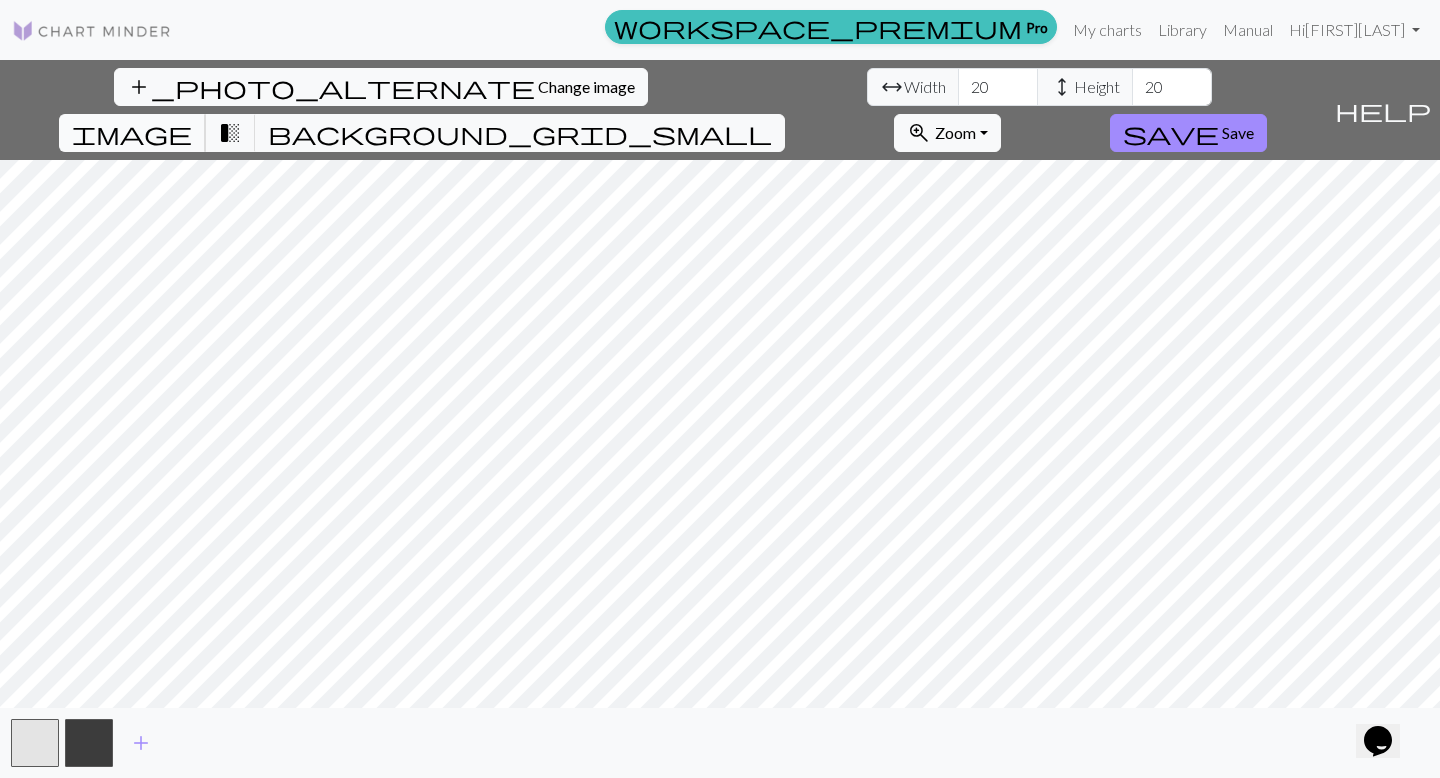 click on "image" at bounding box center (132, 133) 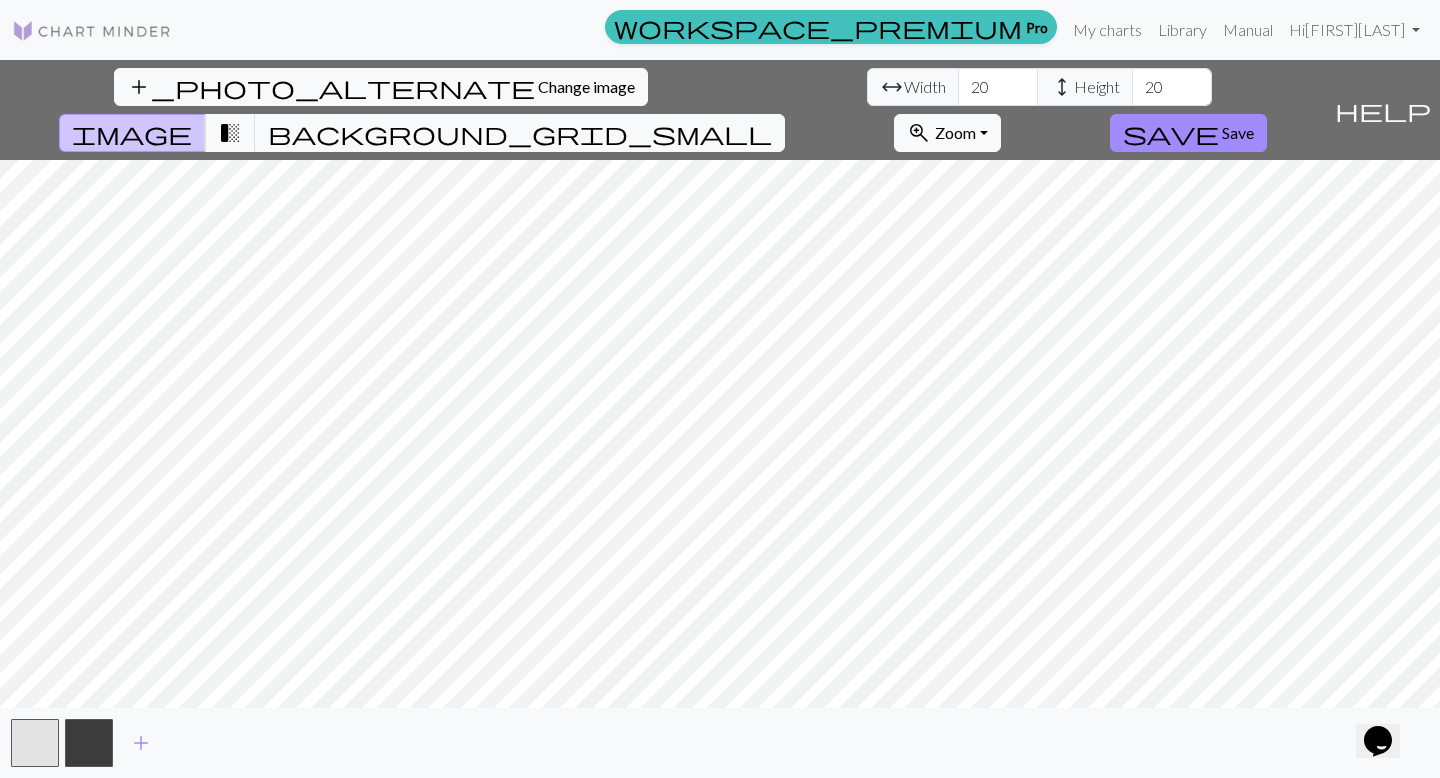 click on "help" at bounding box center [1383, 110] 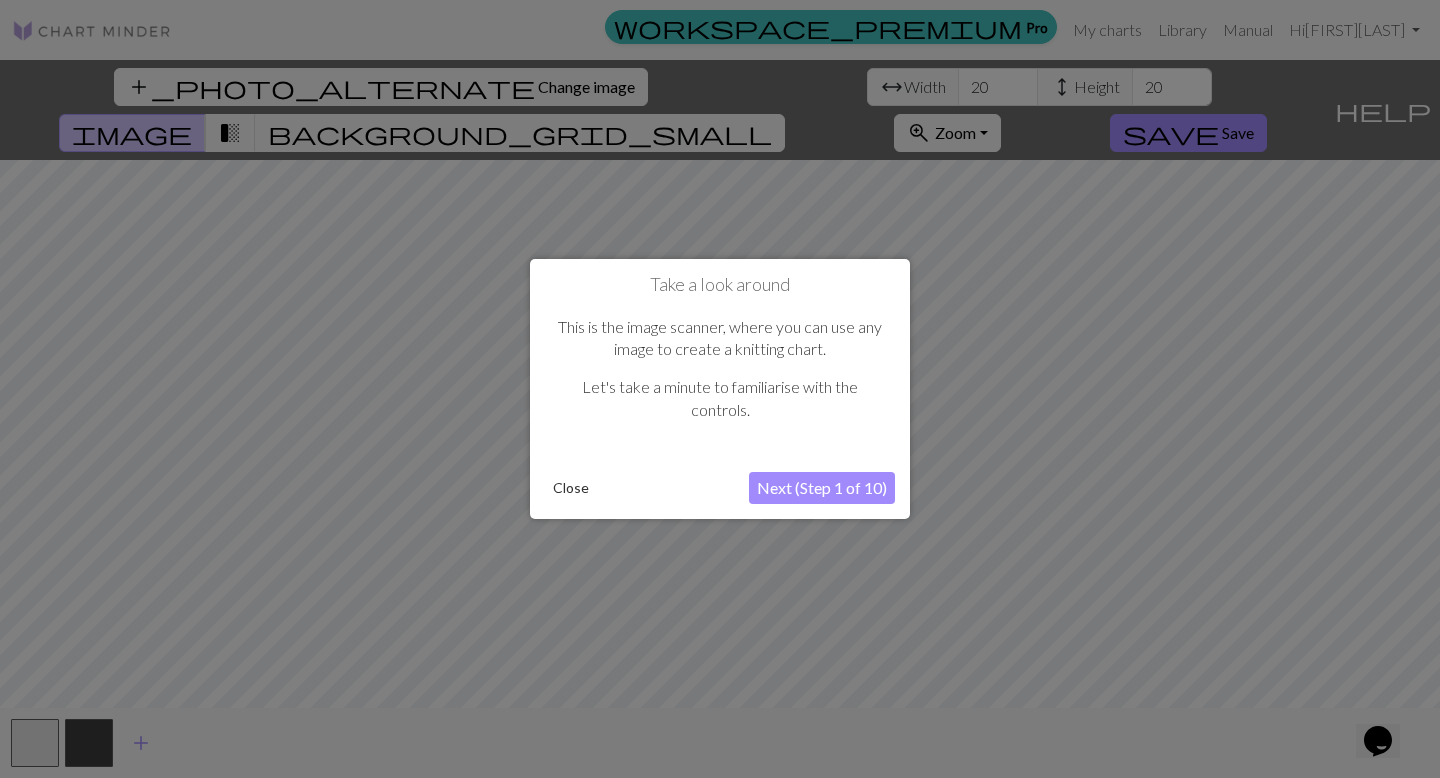 click on "Next (Step 1 of 10)" at bounding box center (822, 488) 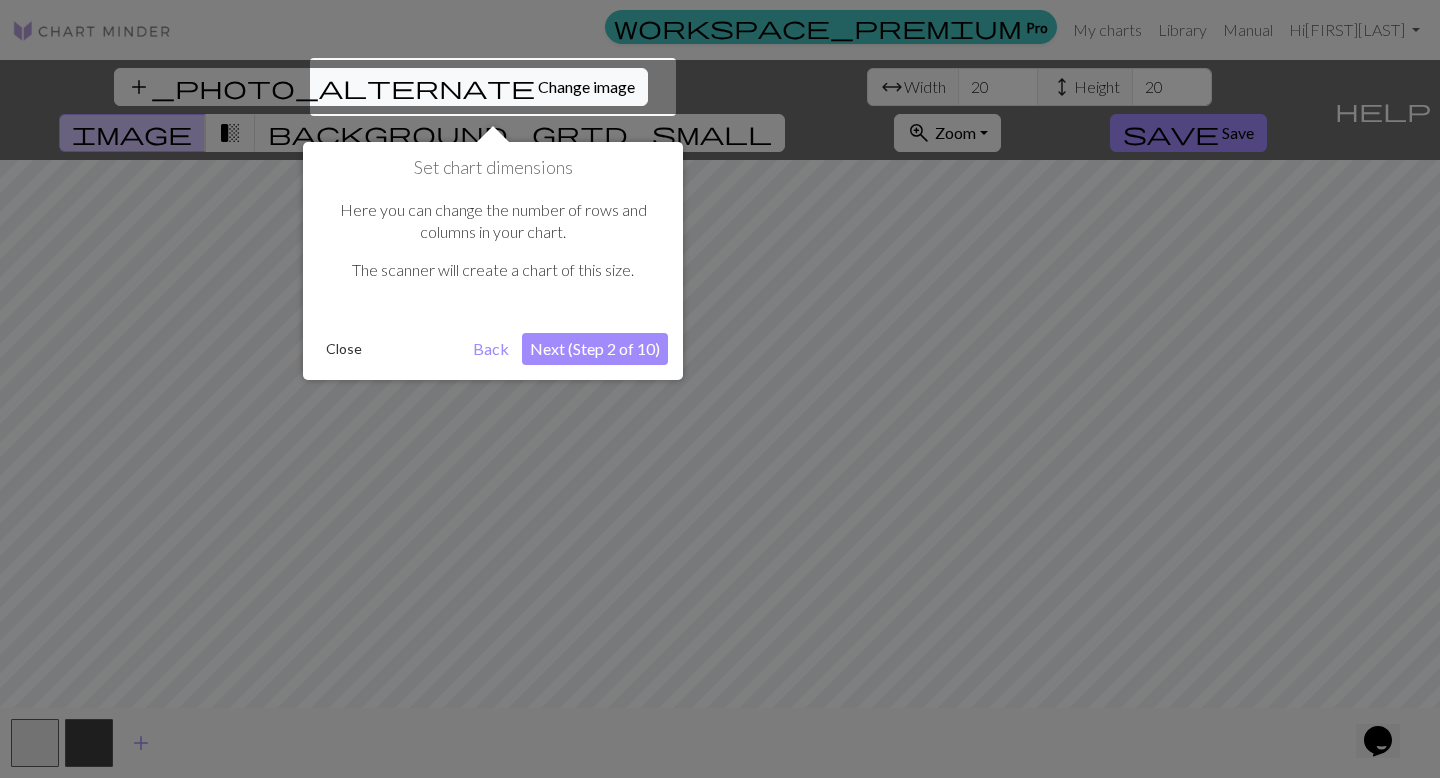 click on "Next (Step 2 of 10)" at bounding box center [595, 349] 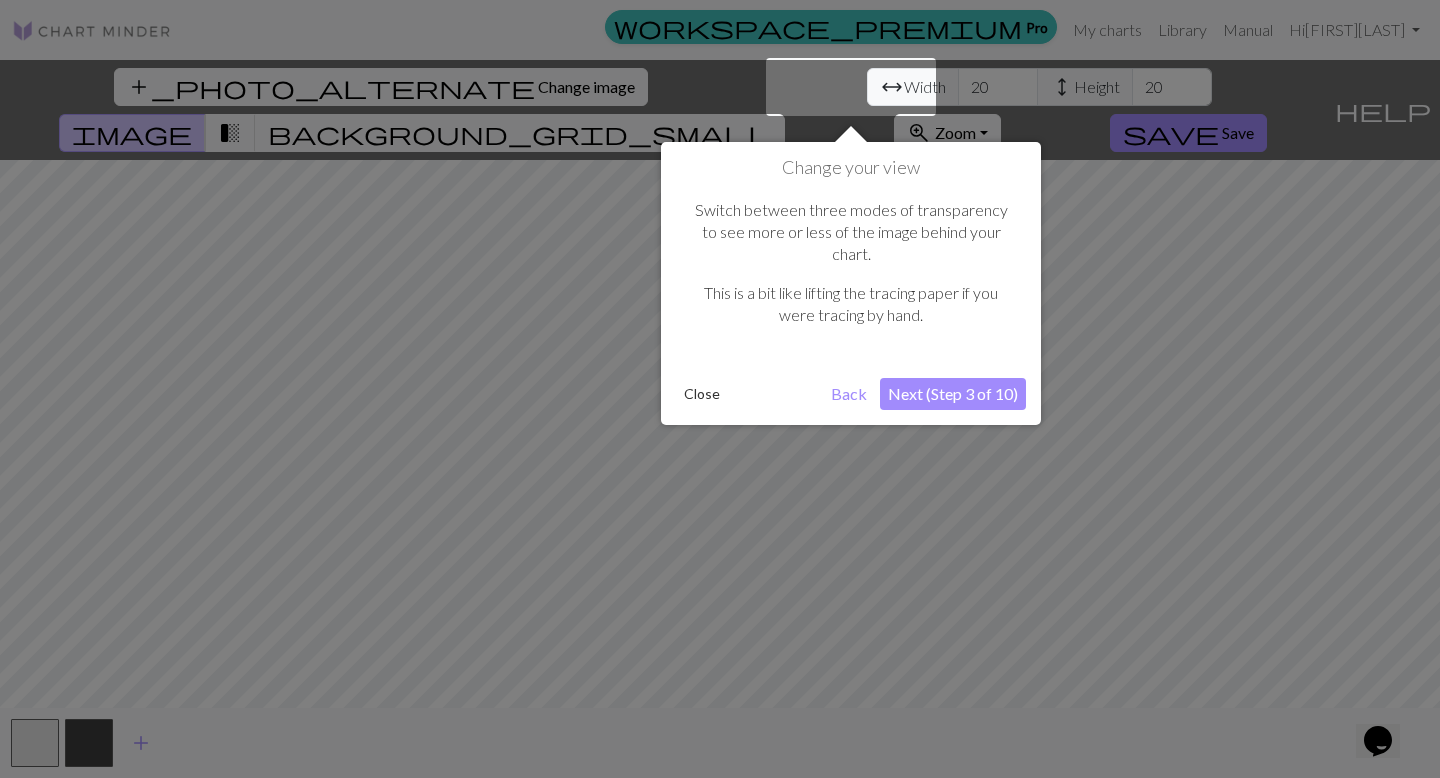click on "Next (Step 3 of 10)" at bounding box center (953, 394) 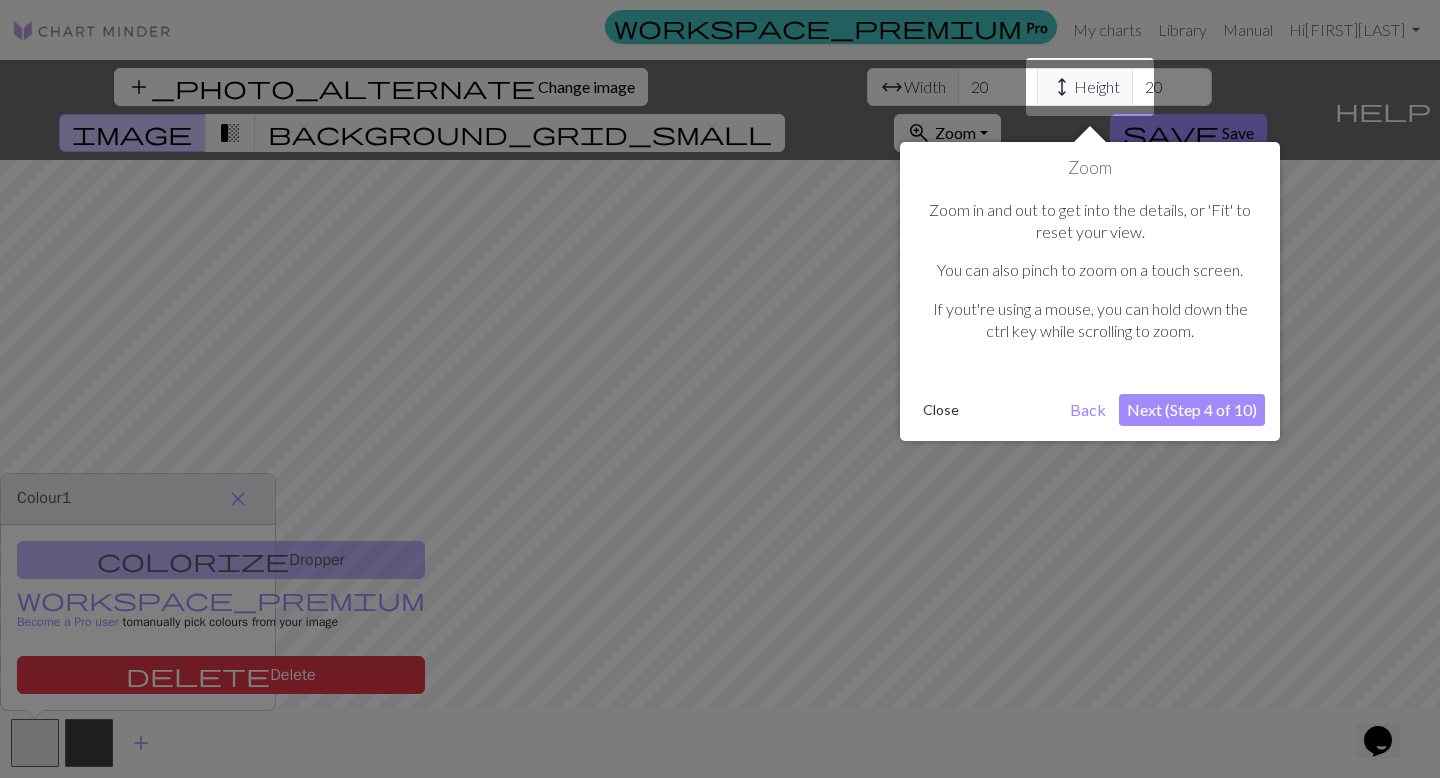 click on "Next (Step 4 of 10)" at bounding box center (1192, 410) 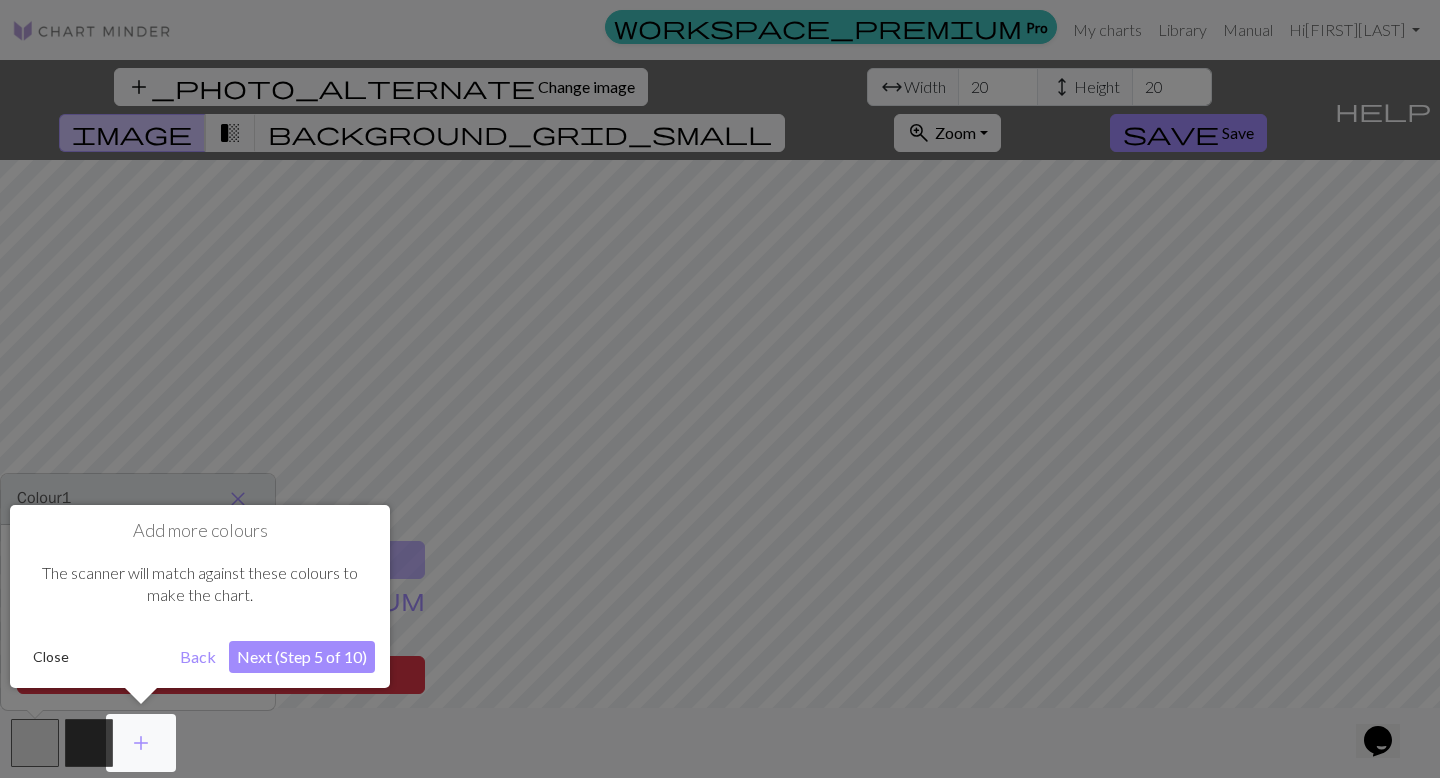 click on "Close" at bounding box center [51, 657] 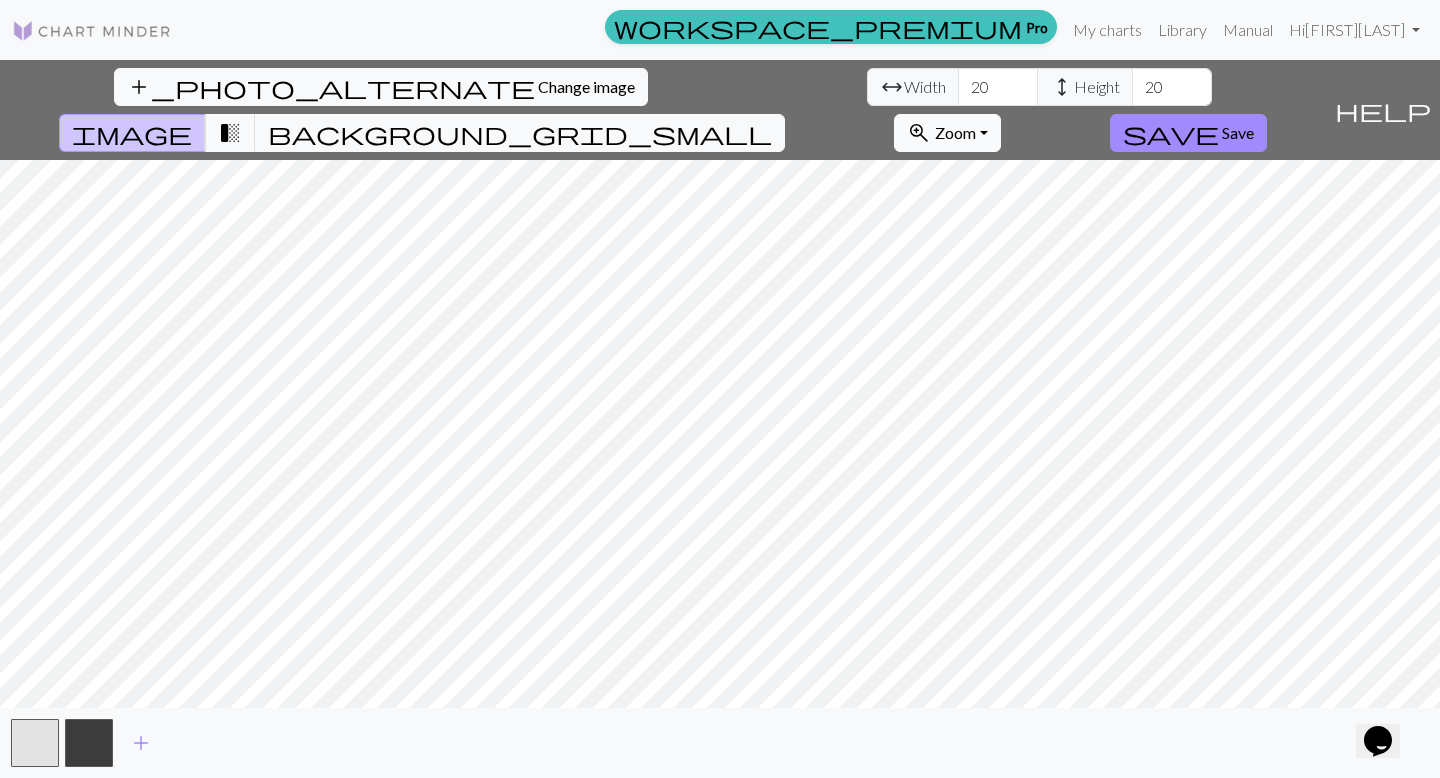 click on "zoom_in Zoom Zoom" at bounding box center (947, 133) 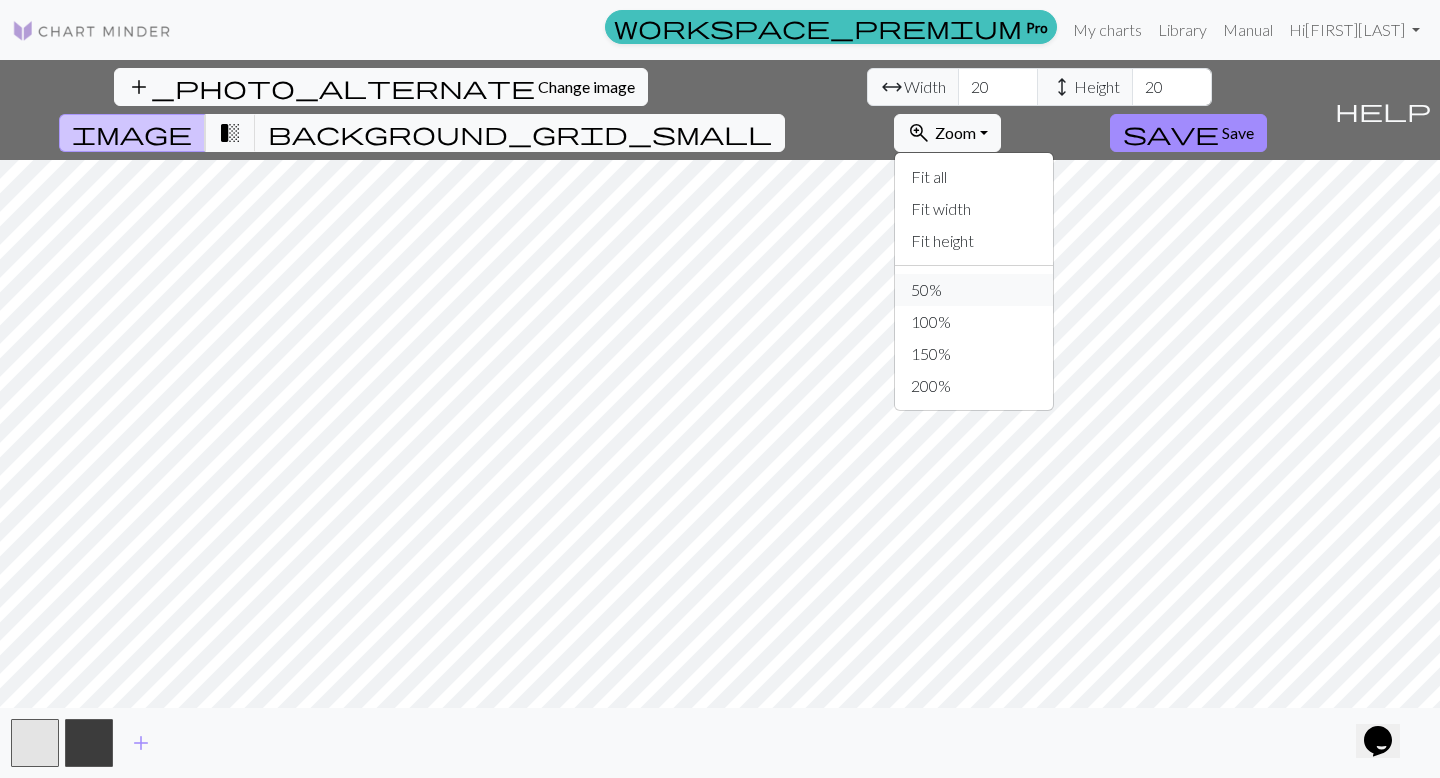 click on "50%" at bounding box center (974, 290) 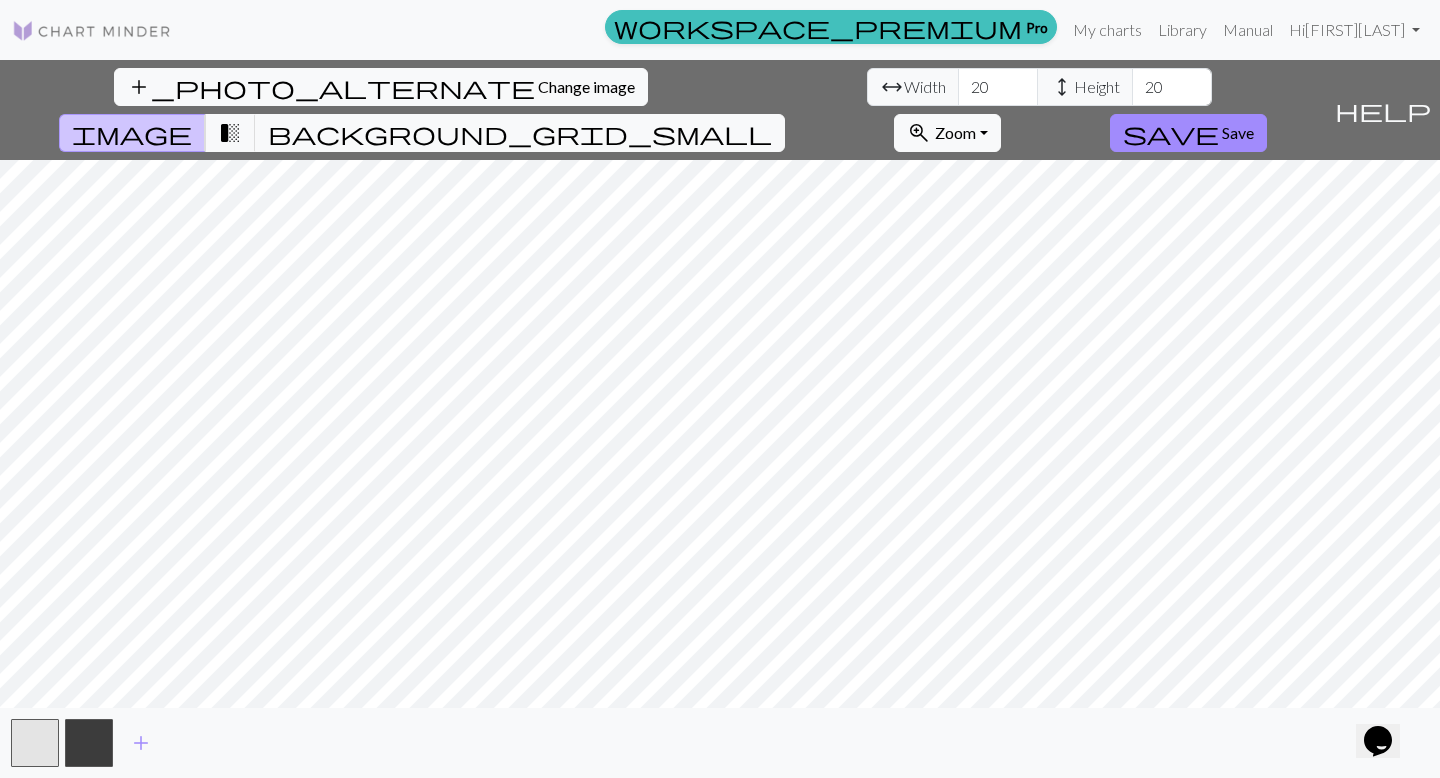 click on "add_photo_alternate   Change image arrow_range   Width 20 height   Height 20 image transition_fade background_grid_small zoom_in Zoom Zoom Fit all Fit width Fit height 50% 100% 150% 200% save   Save help Show me around add" at bounding box center (720, 419) 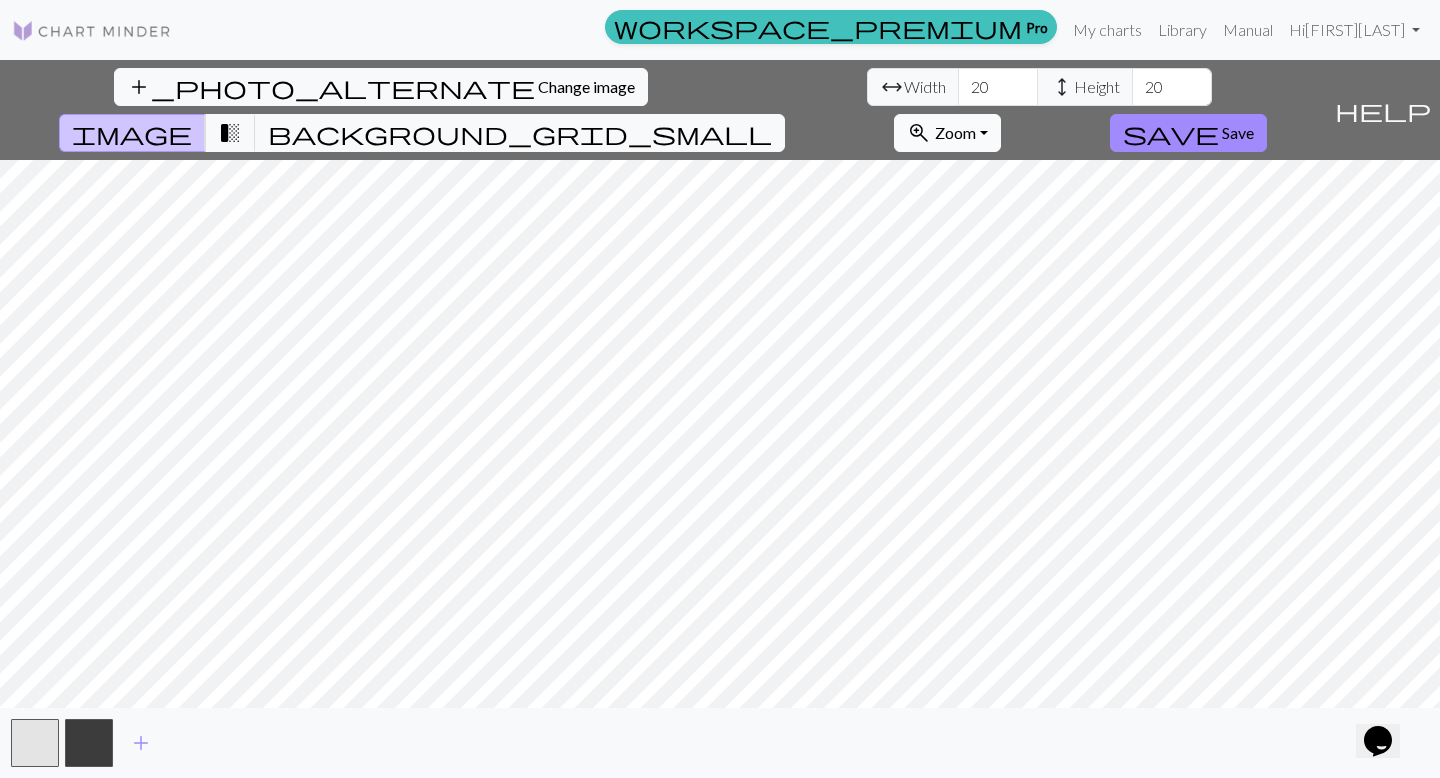 click on "zoom_in Zoom Zoom" at bounding box center [947, 133] 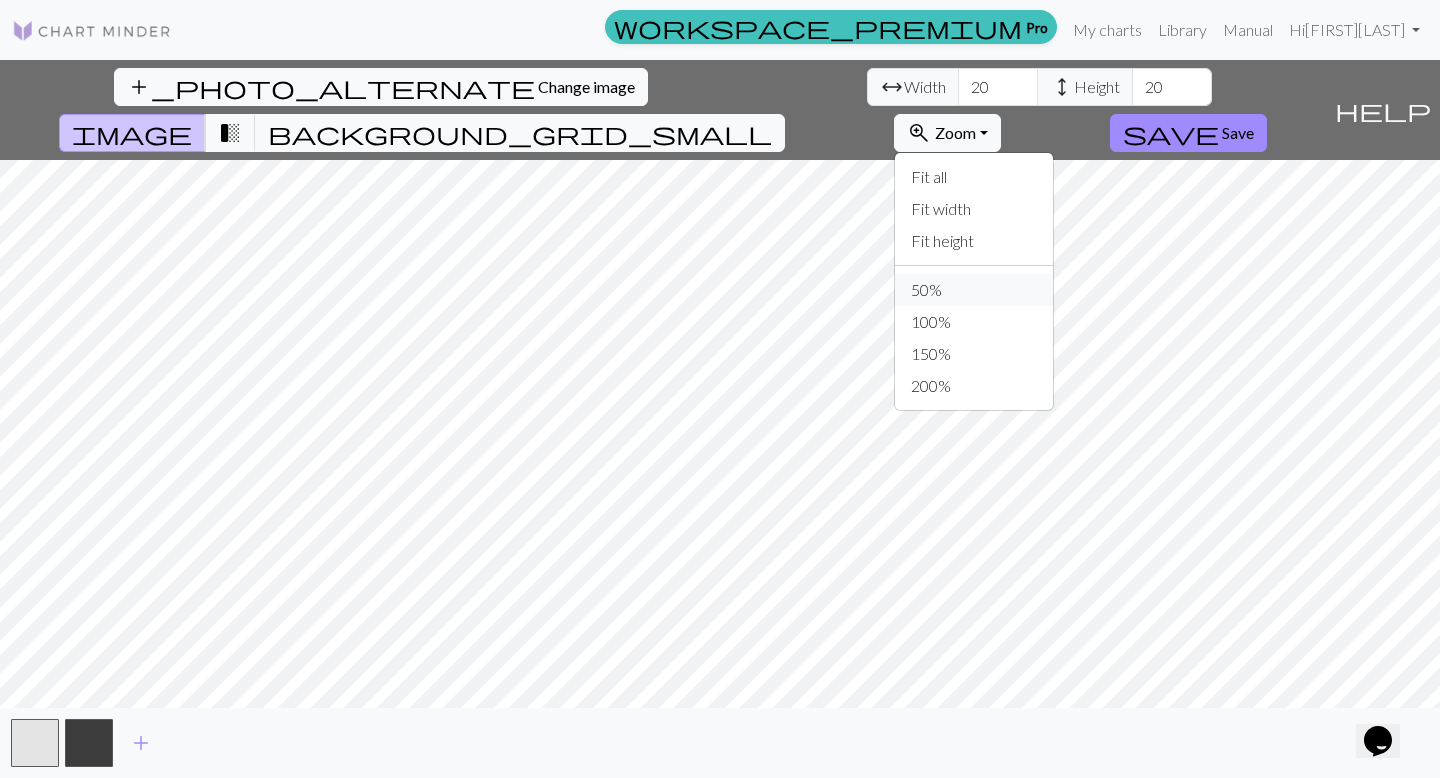 click on "50%" at bounding box center [974, 290] 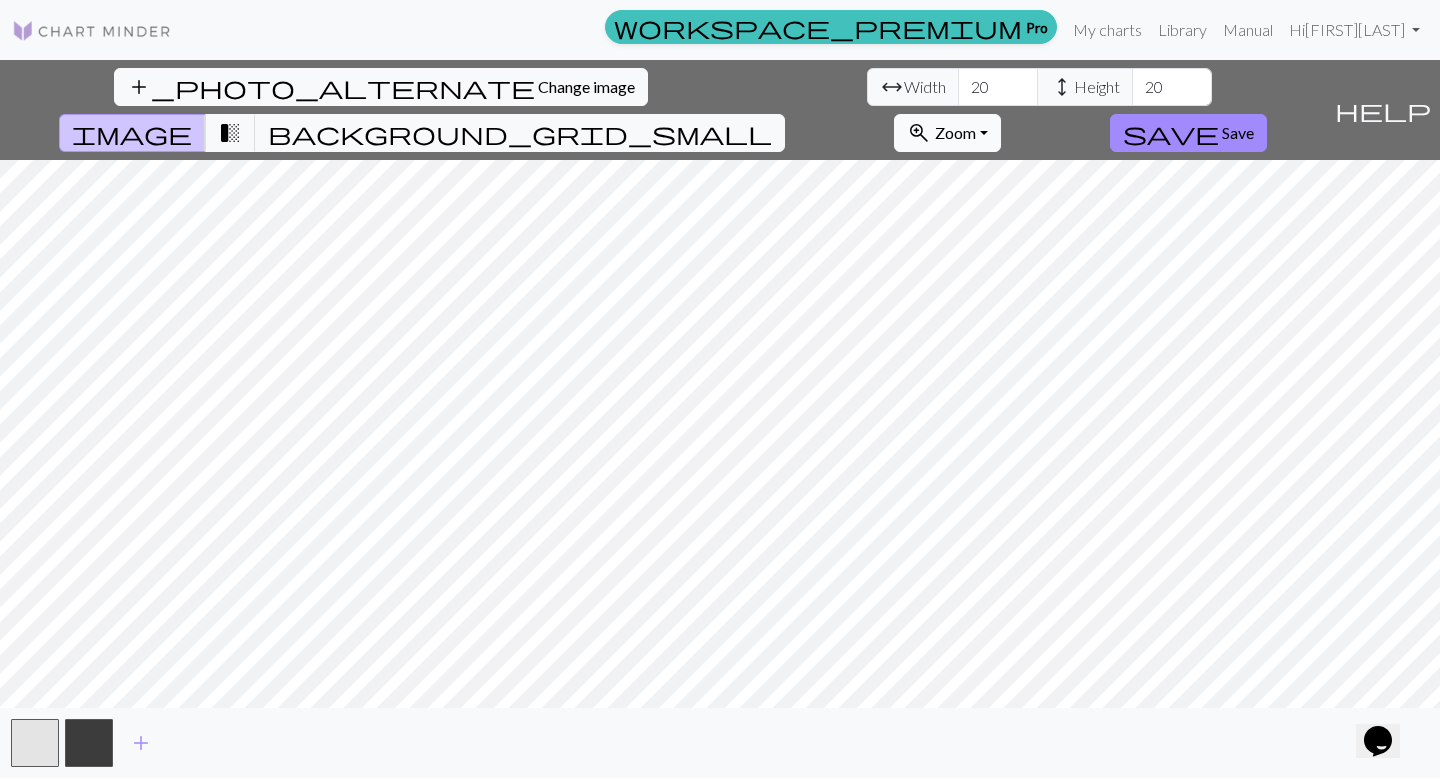 click on "zoom_in Zoom Zoom" at bounding box center [947, 133] 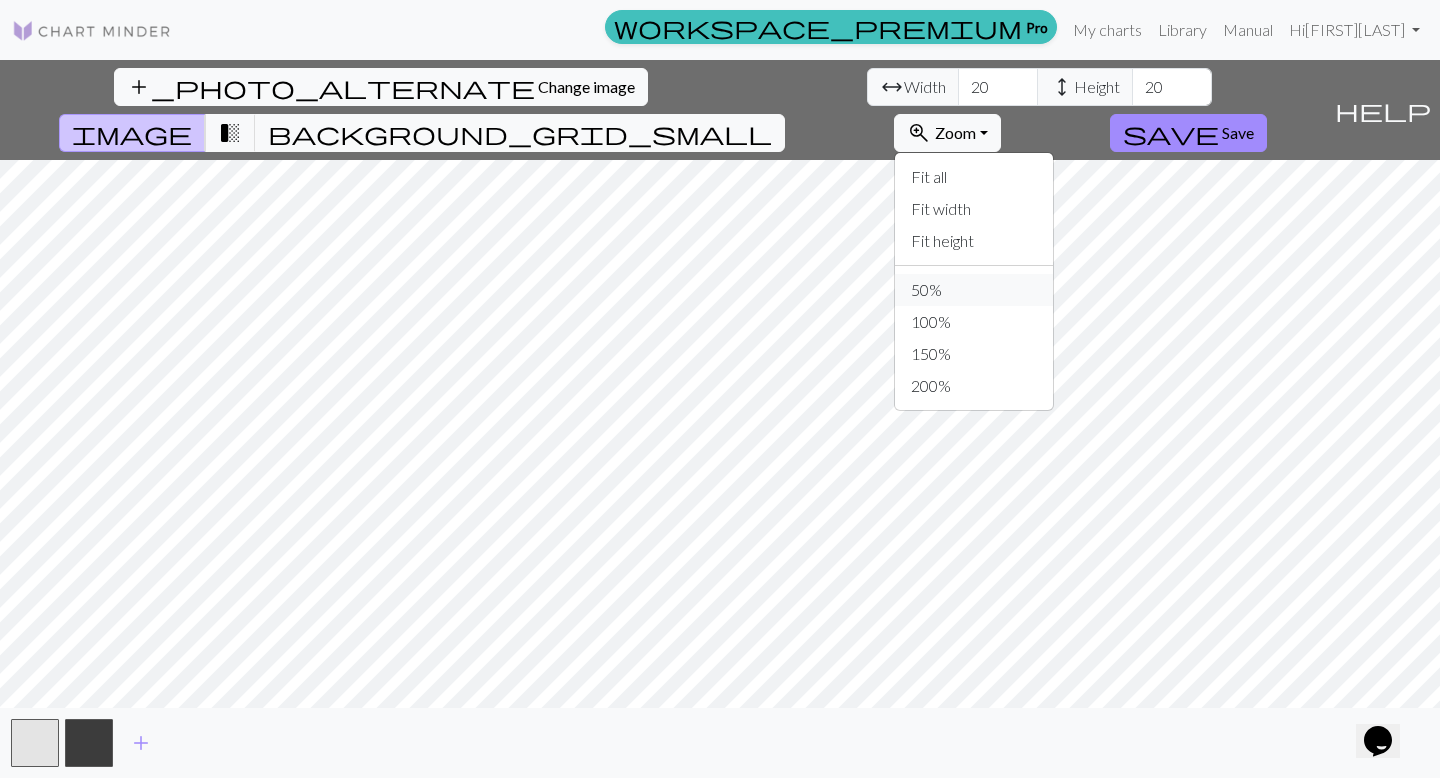 click on "50%" at bounding box center (974, 290) 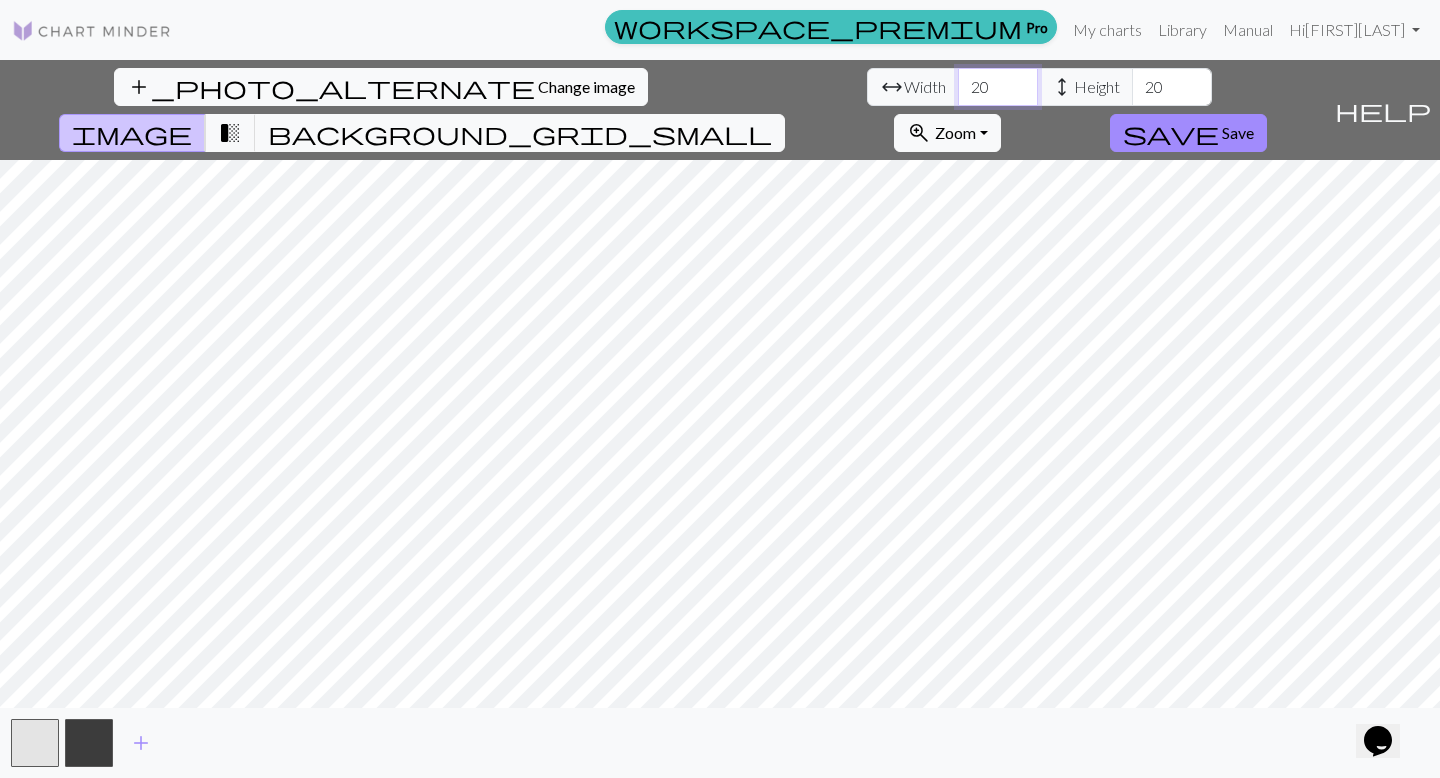 drag, startPoint x: 448, startPoint y: 80, endPoint x: 409, endPoint y: 82, distance: 39.051247 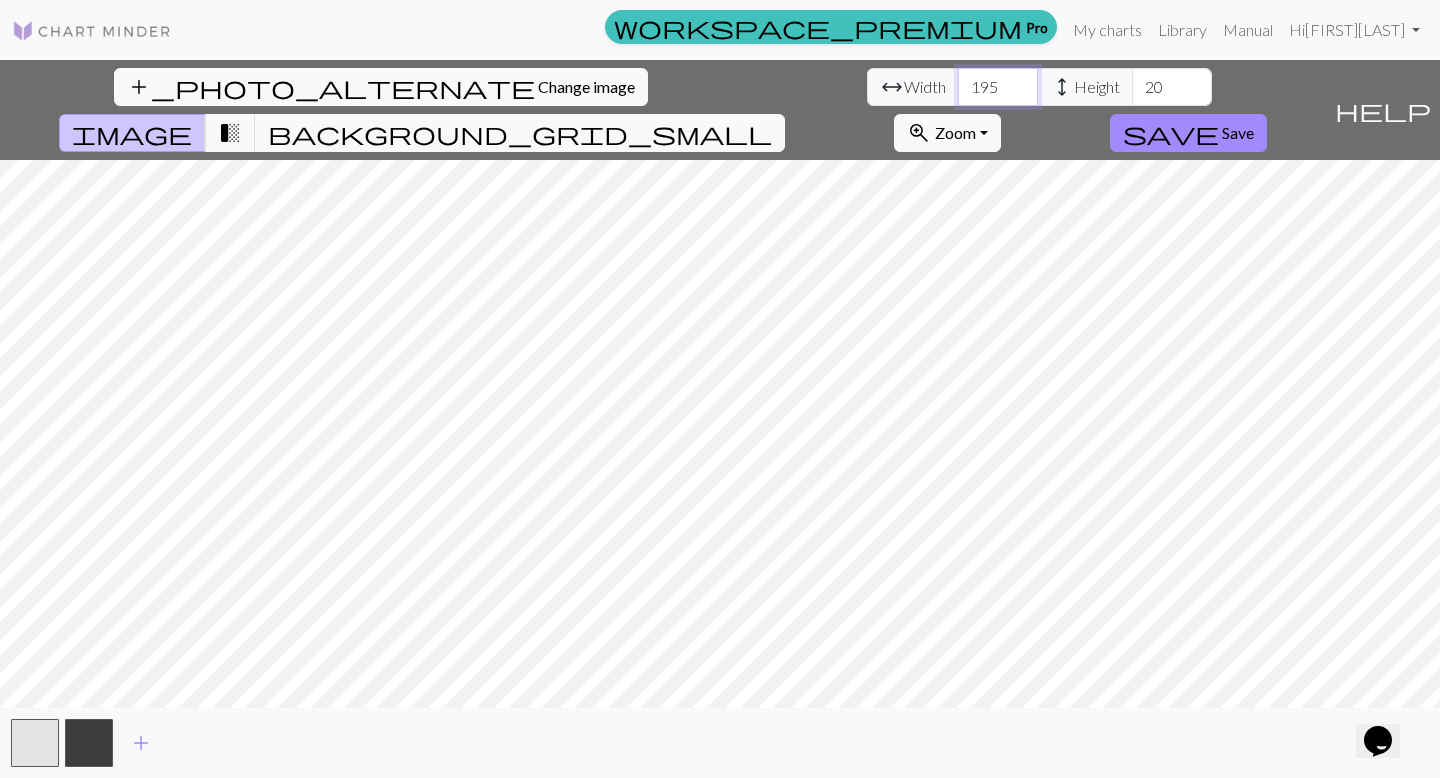 type on "195" 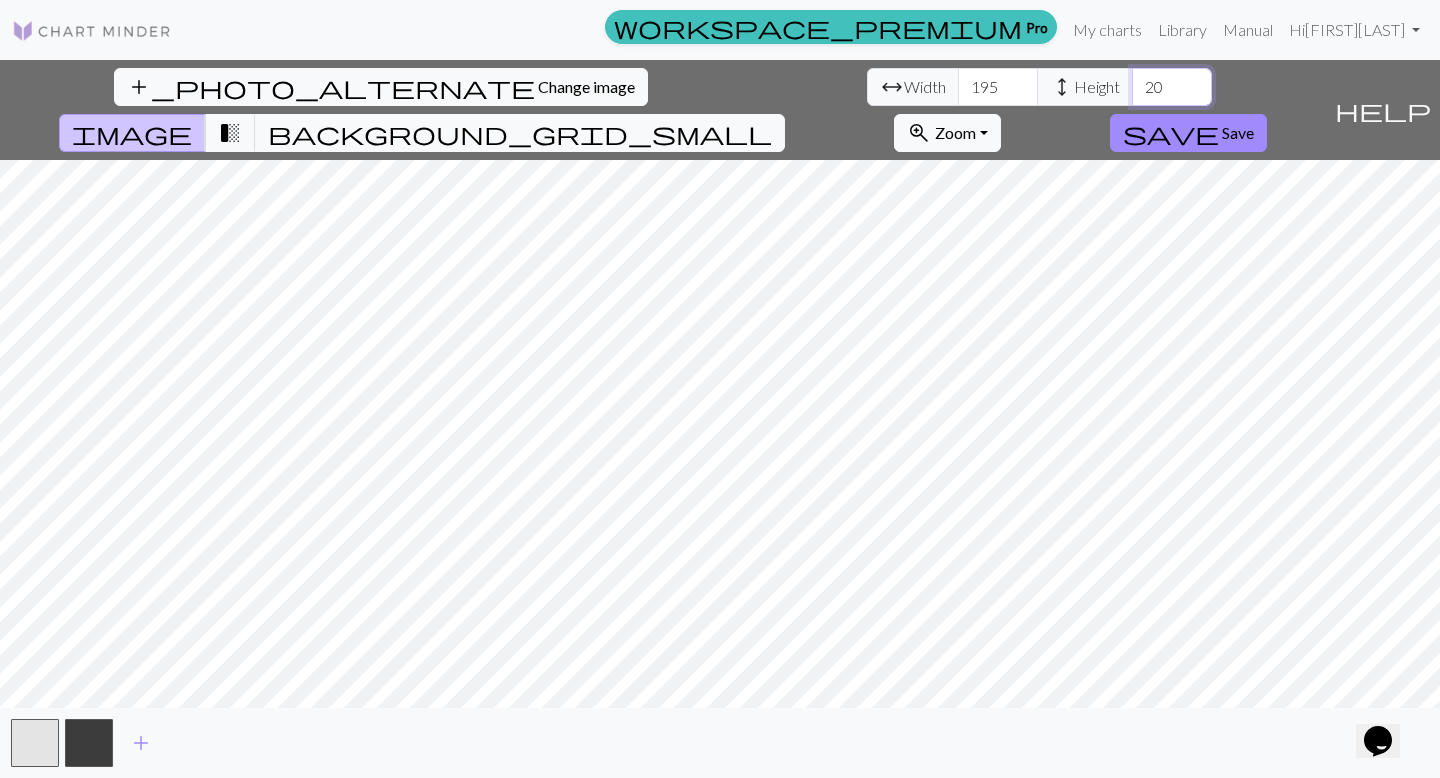 click on "20" at bounding box center [1172, 87] 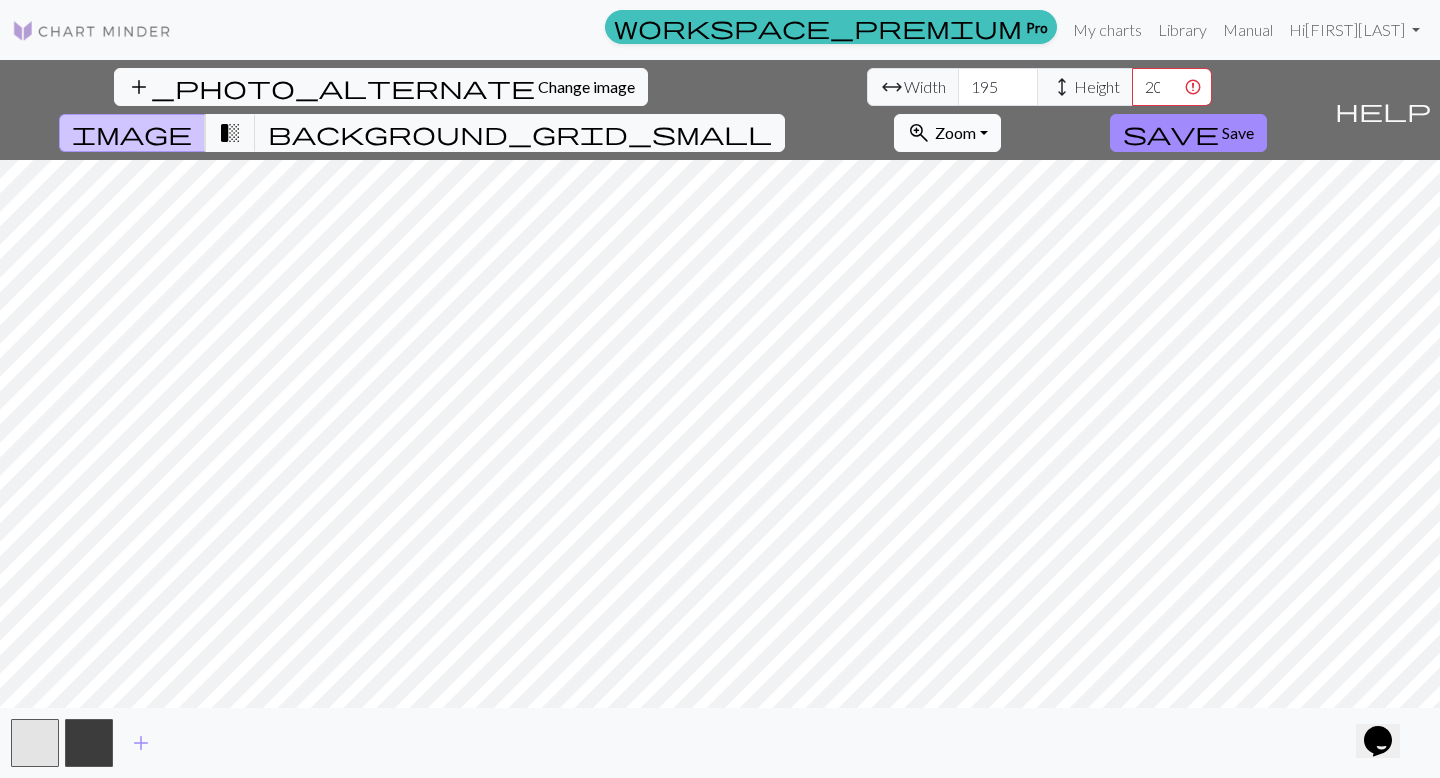 click on "zoom_in Zoom Zoom" at bounding box center (947, 133) 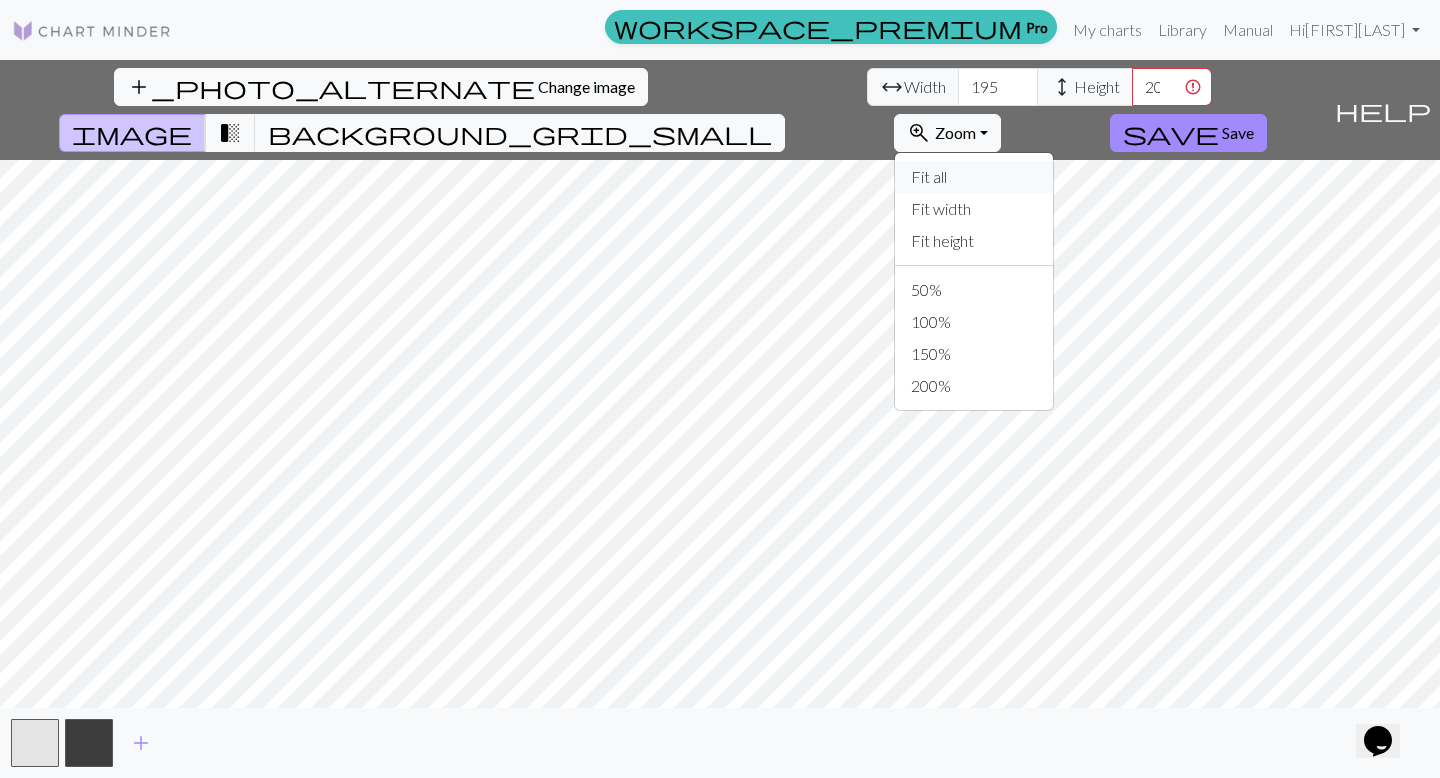 click on "Fit all" at bounding box center [974, 177] 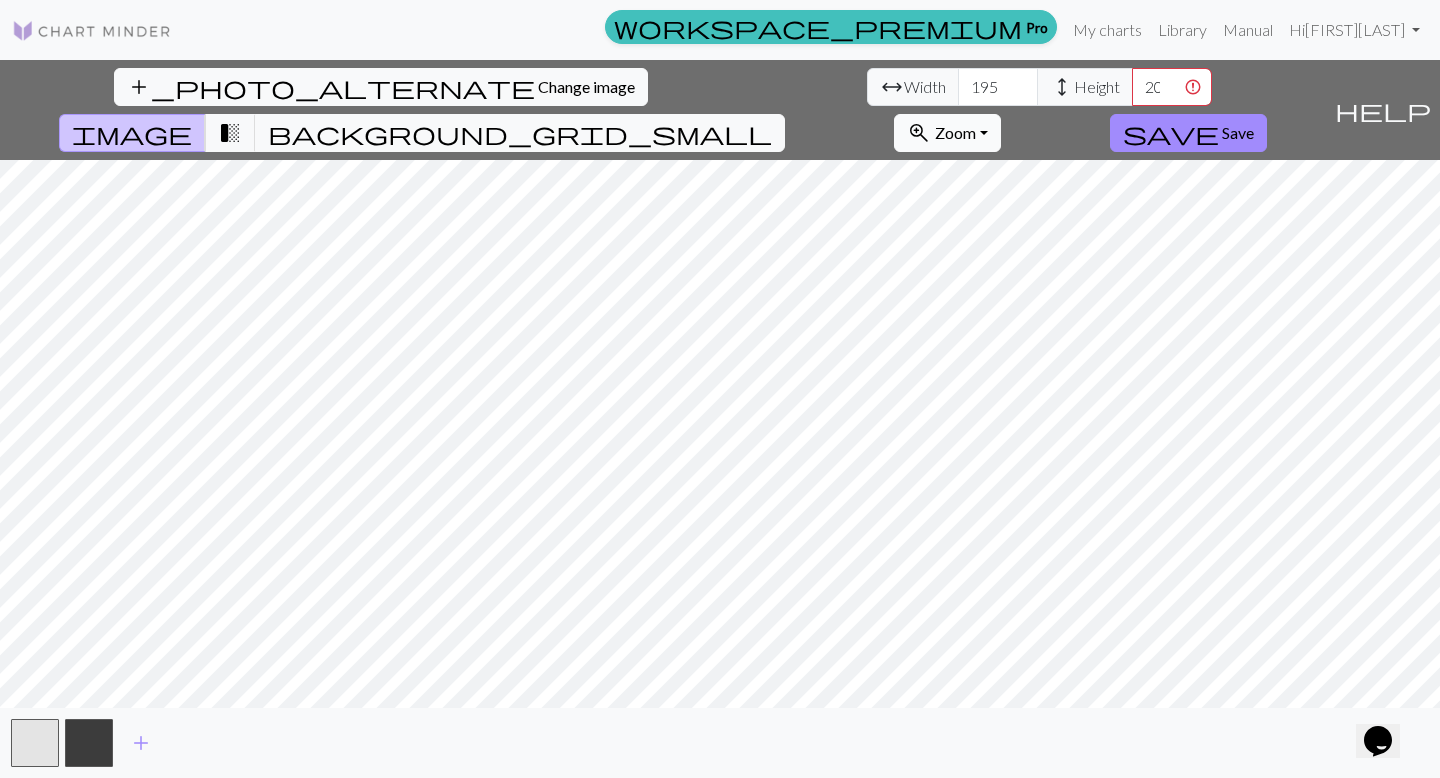 click on "zoom_in Zoom Zoom" at bounding box center (947, 133) 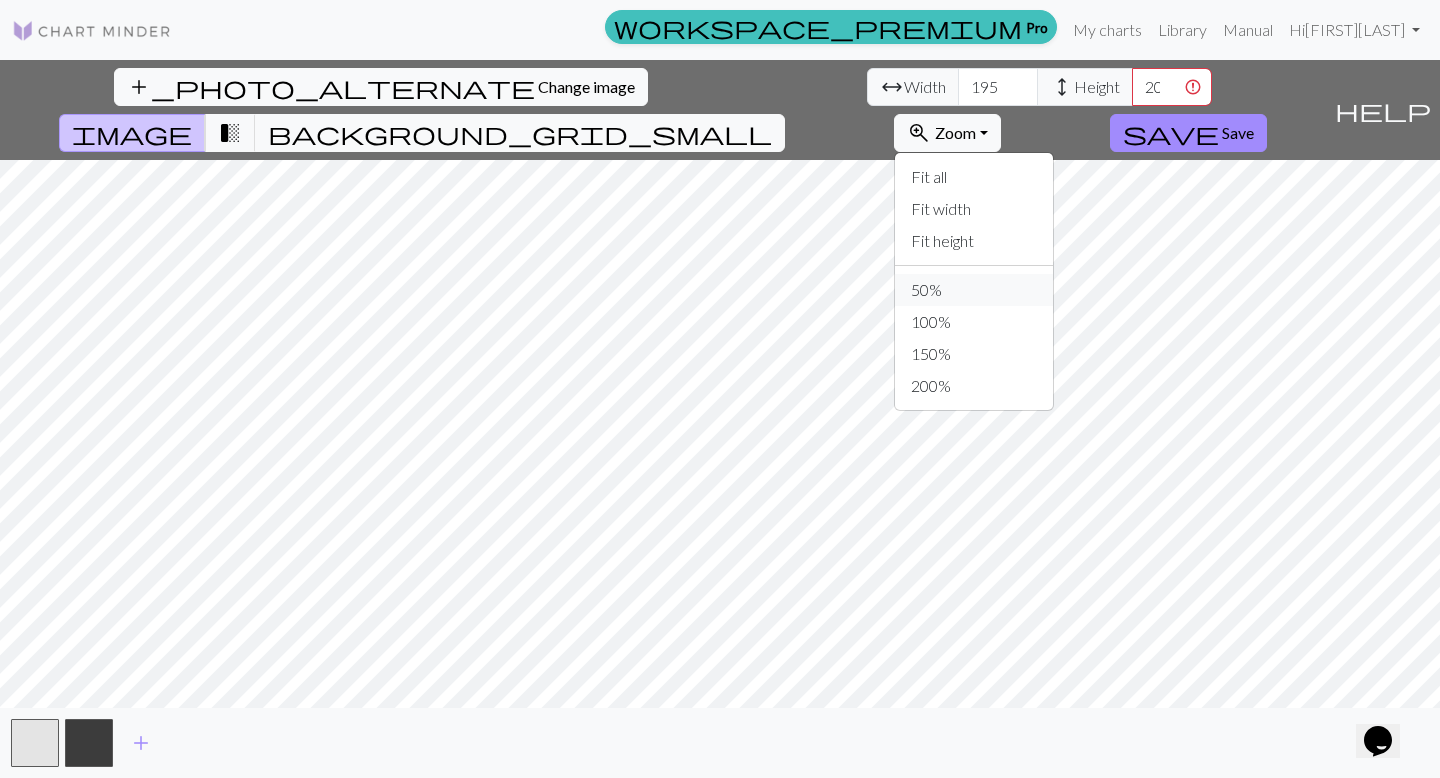 click on "50%" at bounding box center (974, 290) 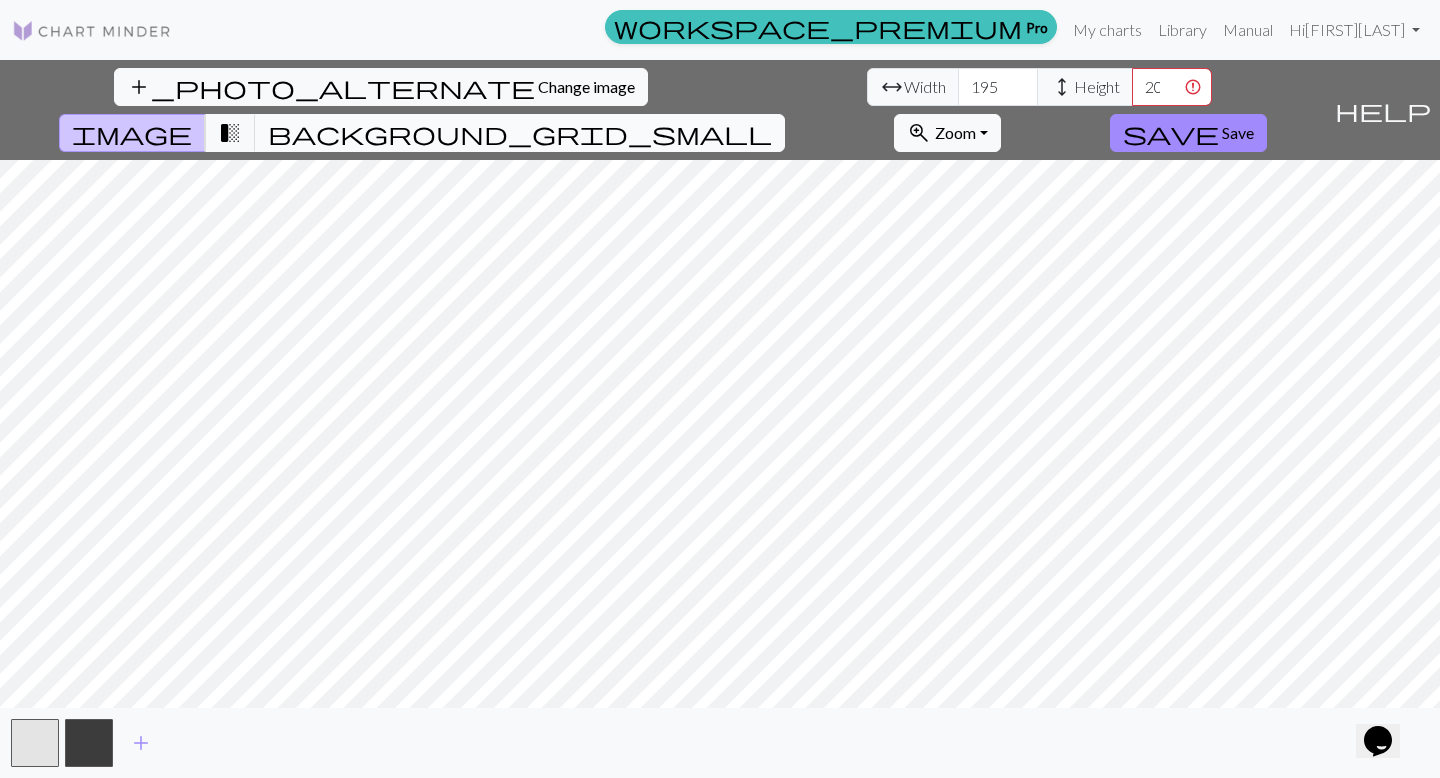 click on "background_grid_small" at bounding box center (520, 133) 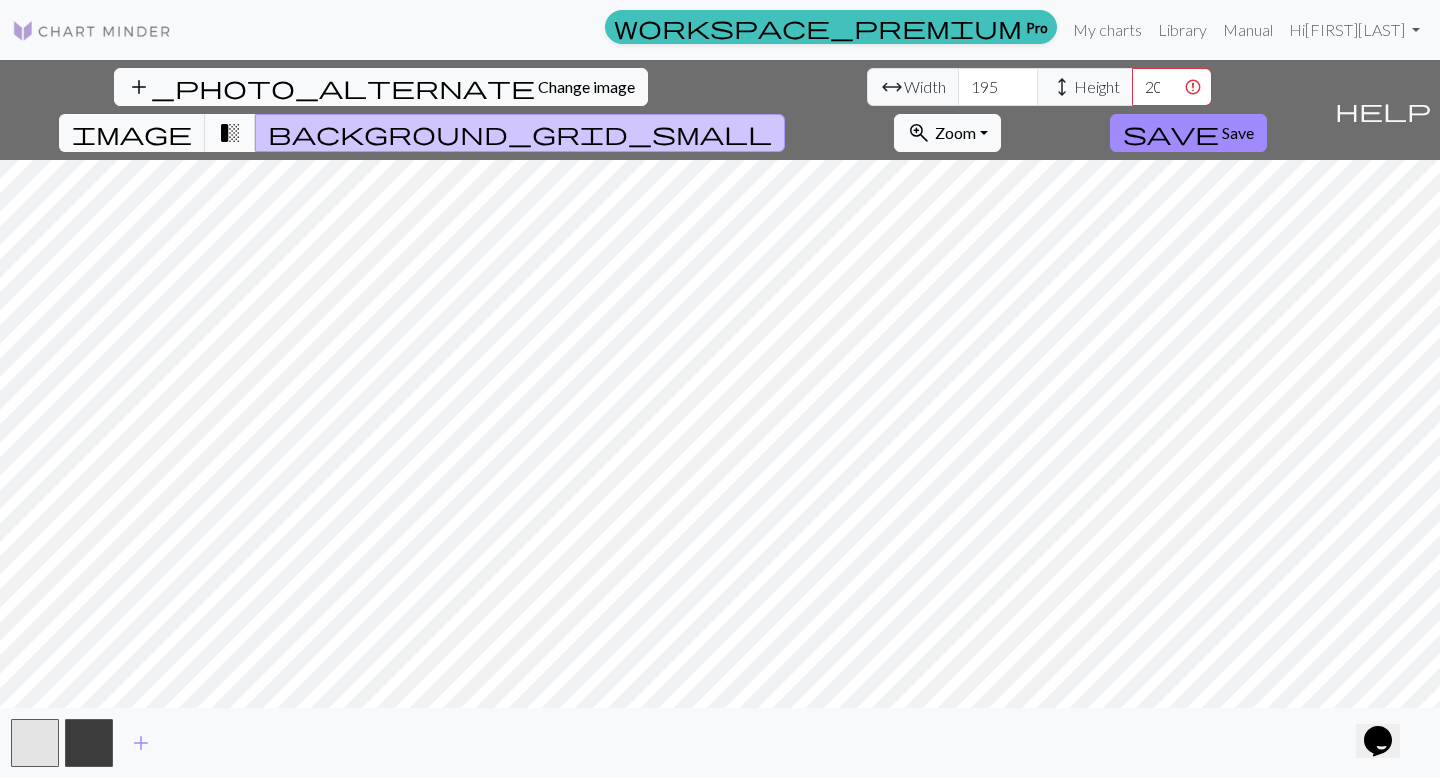click on "transition_fade" at bounding box center (230, 133) 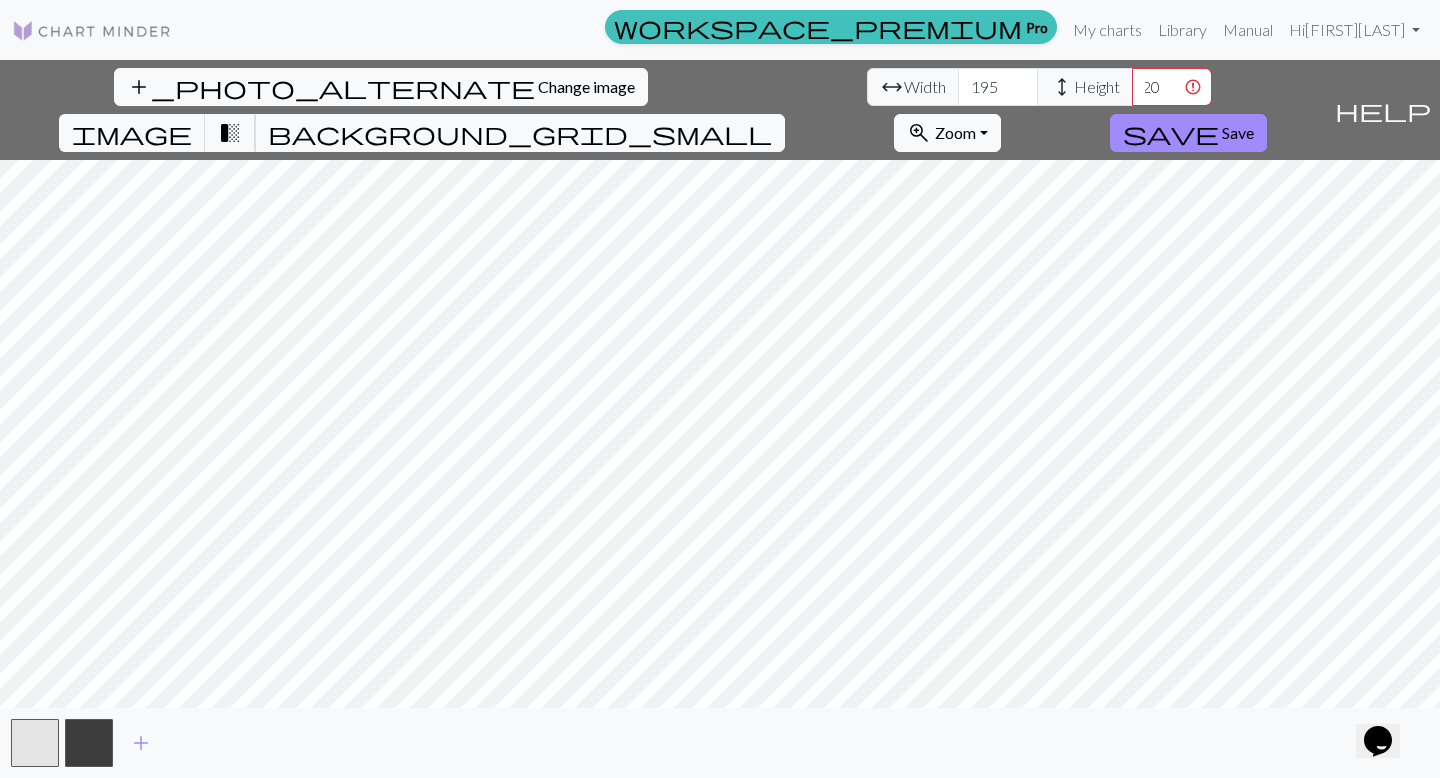 scroll, scrollTop: 0, scrollLeft: 0, axis: both 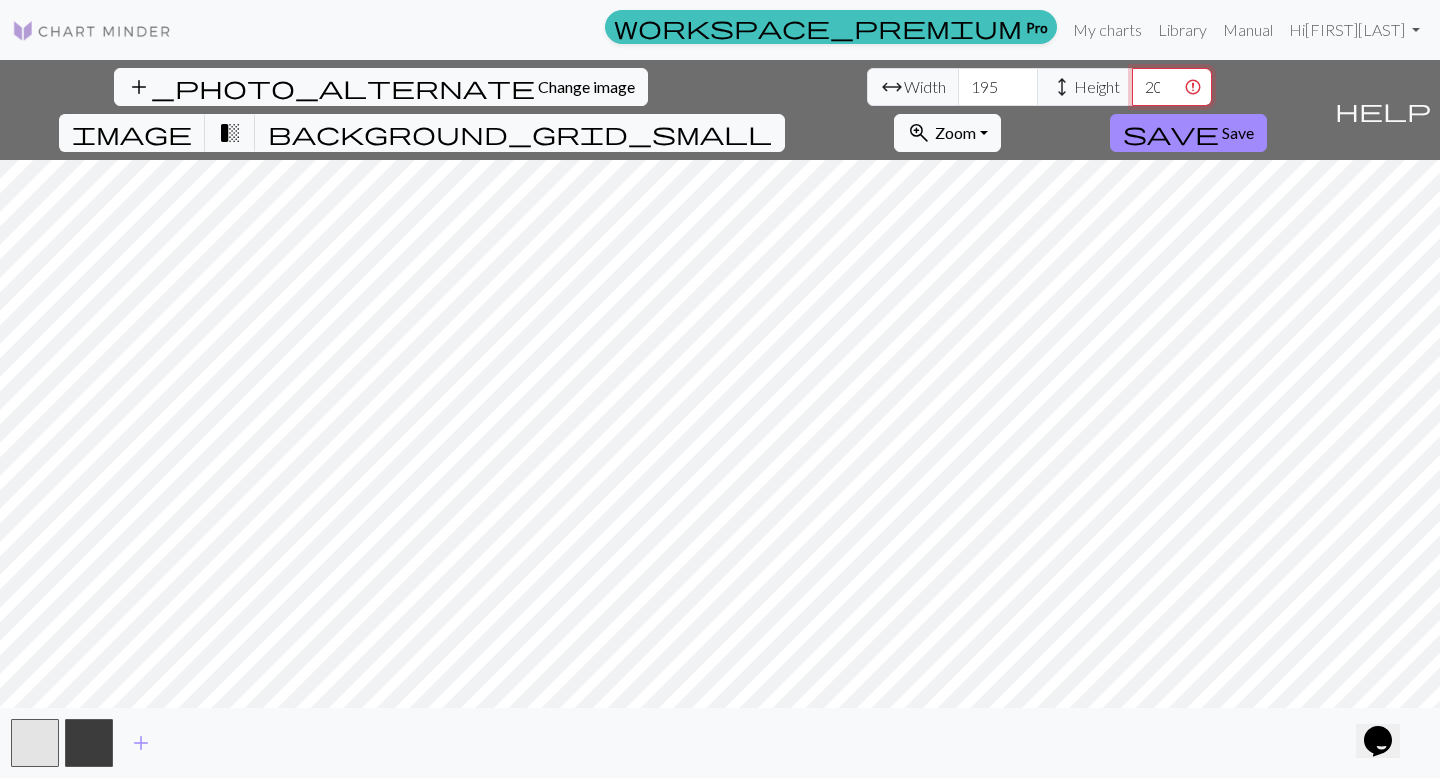 click on "[PHONE]" at bounding box center (1172, 87) 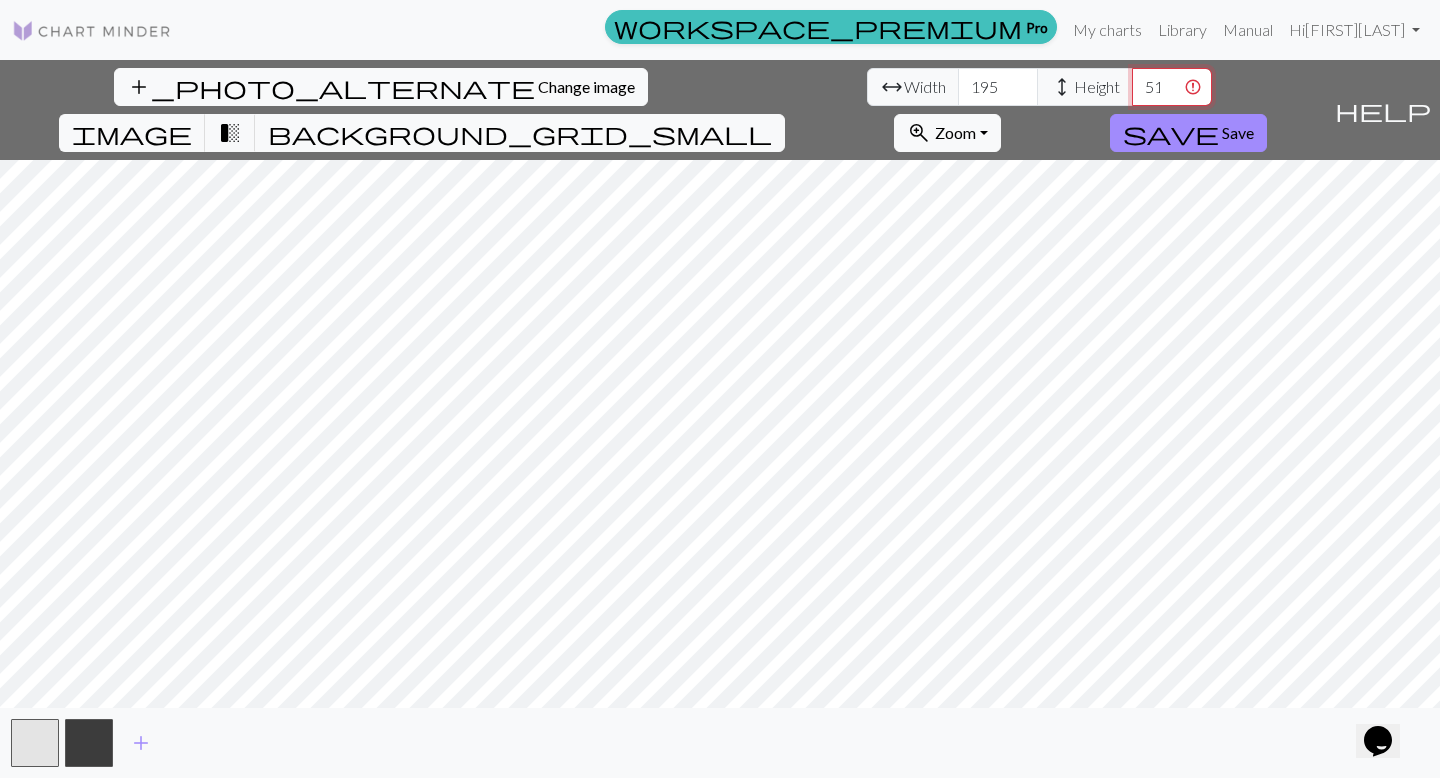 click on "517" at bounding box center (1172, 87) 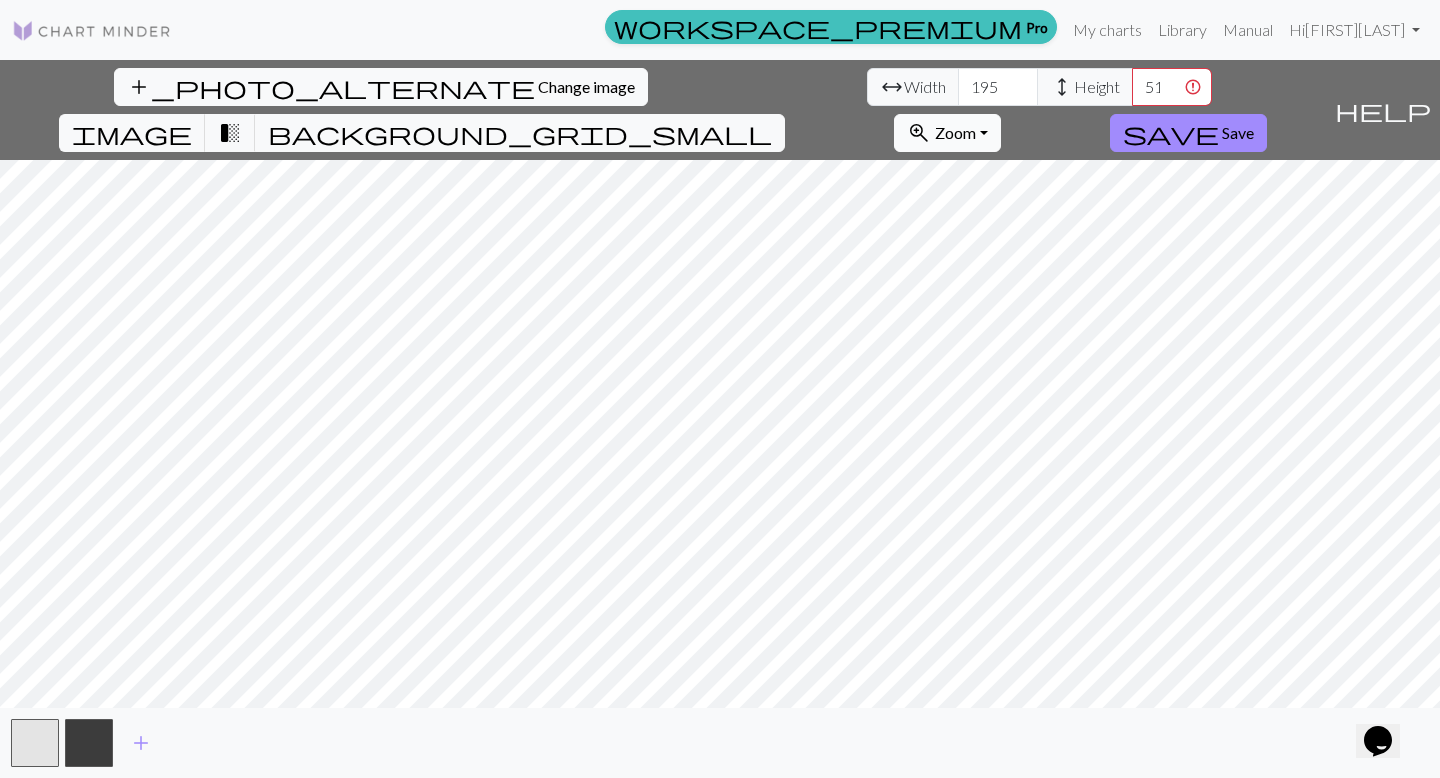 click on "zoom_in Zoom Zoom" at bounding box center [947, 133] 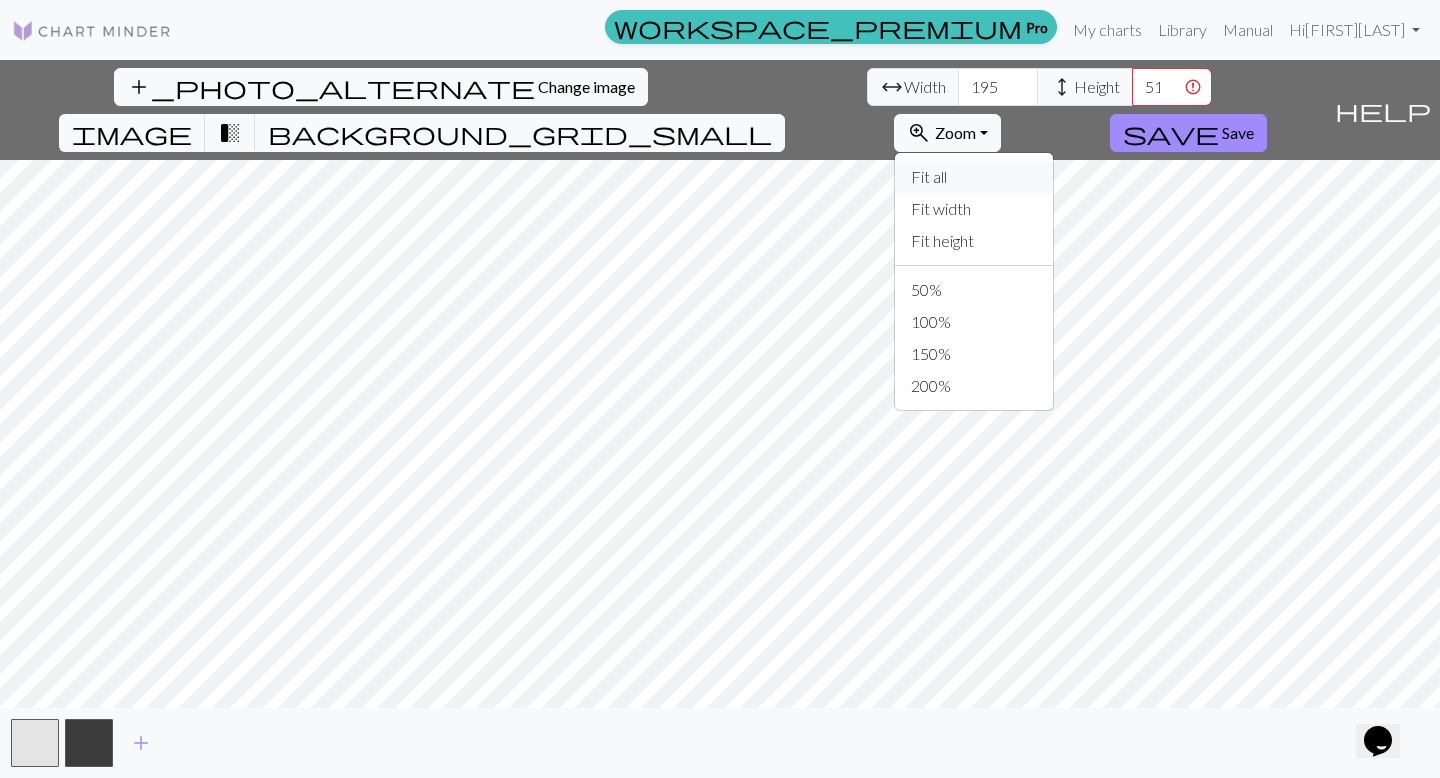 click on "Fit all" at bounding box center [974, 177] 